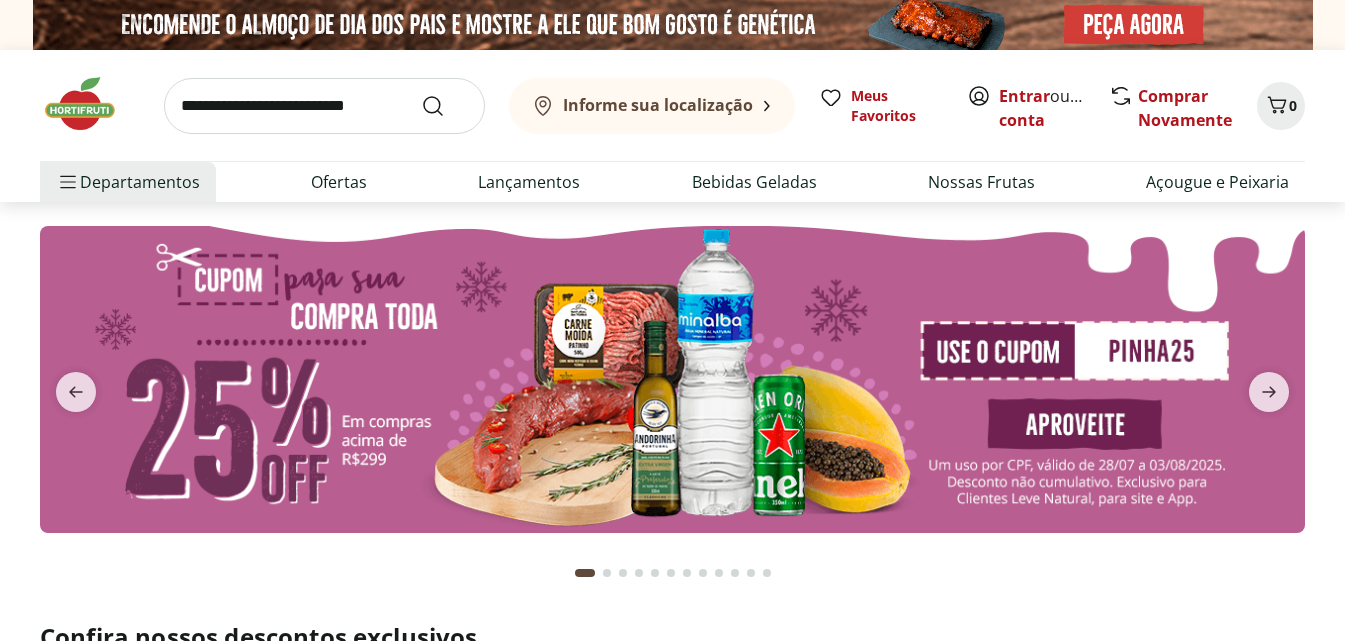 scroll, scrollTop: 0, scrollLeft: 0, axis: both 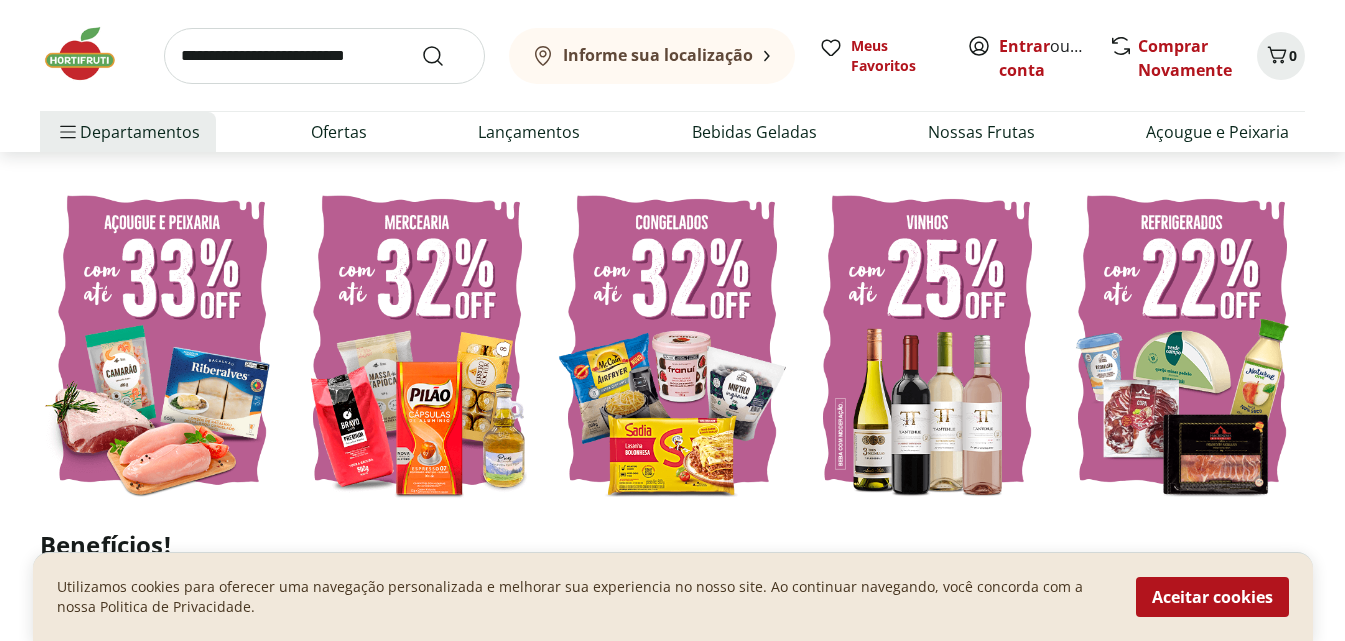 click on "Informe sua localização" at bounding box center [658, 55] 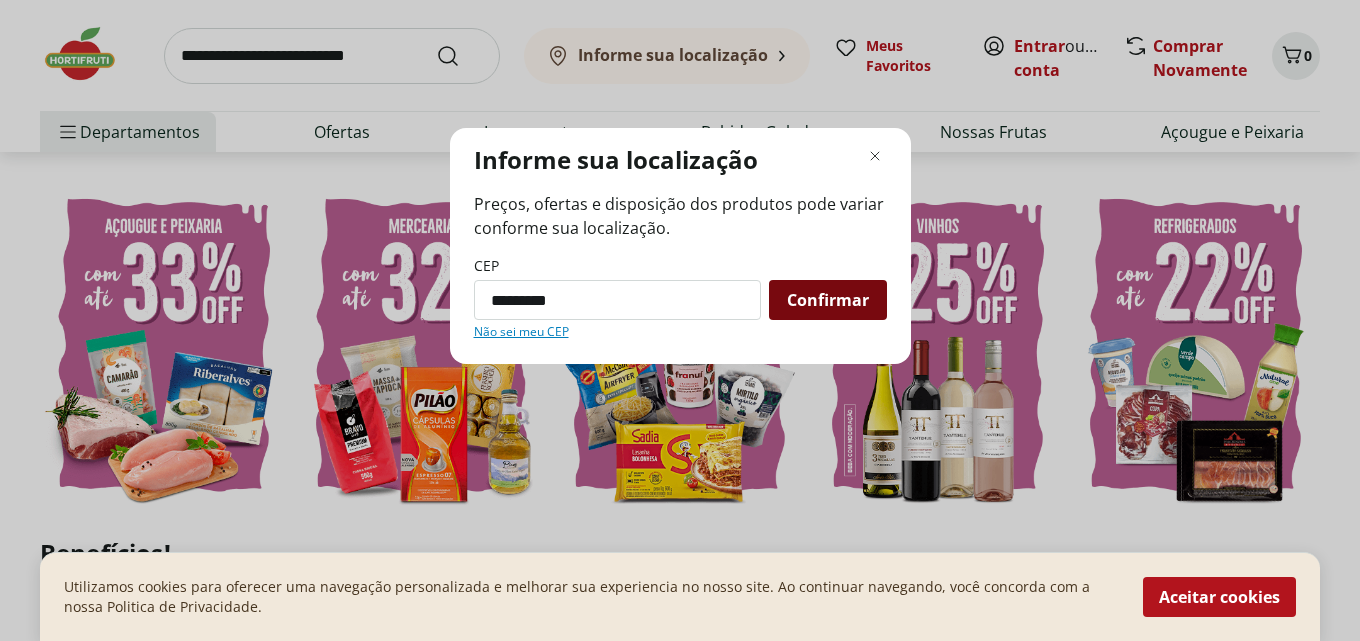 type on "*********" 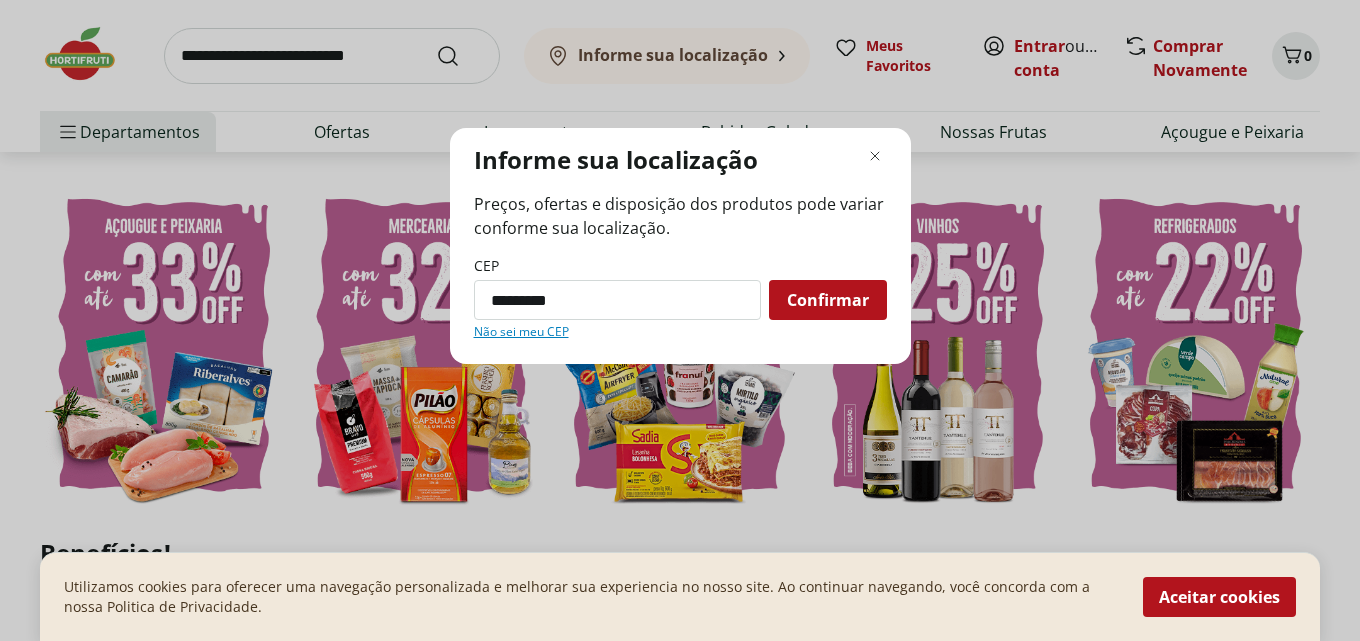 click on "Confirmar" at bounding box center [828, 300] 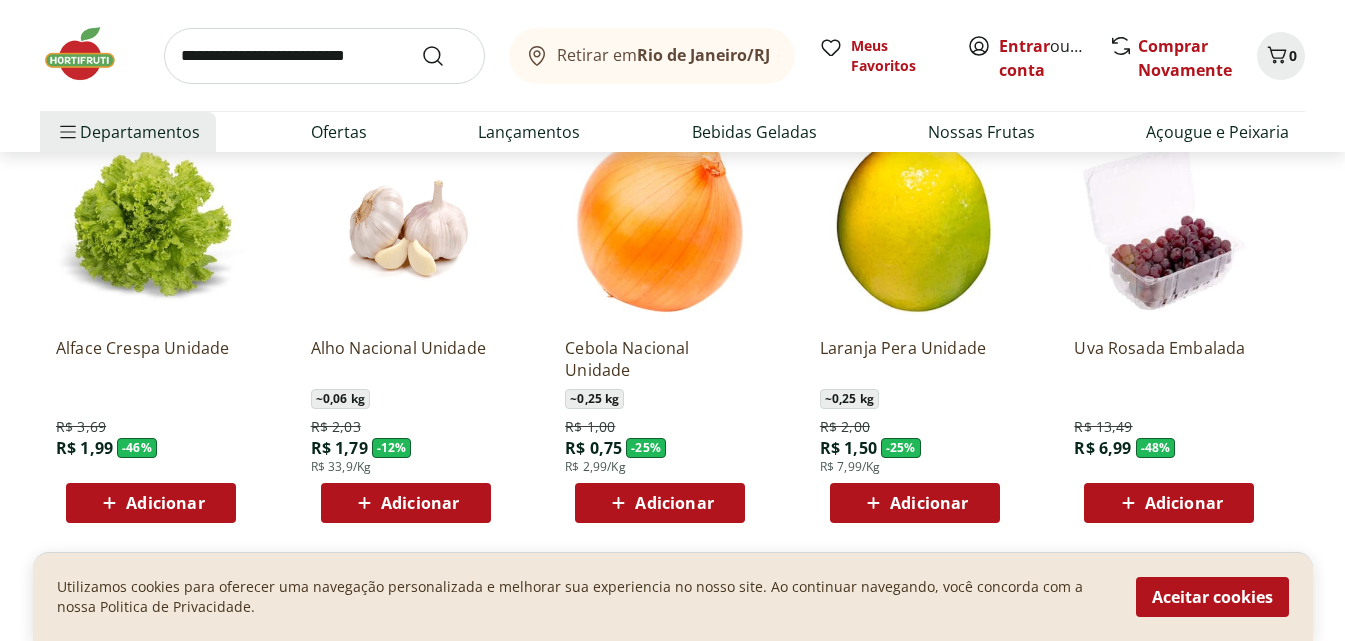 scroll, scrollTop: 1800, scrollLeft: 0, axis: vertical 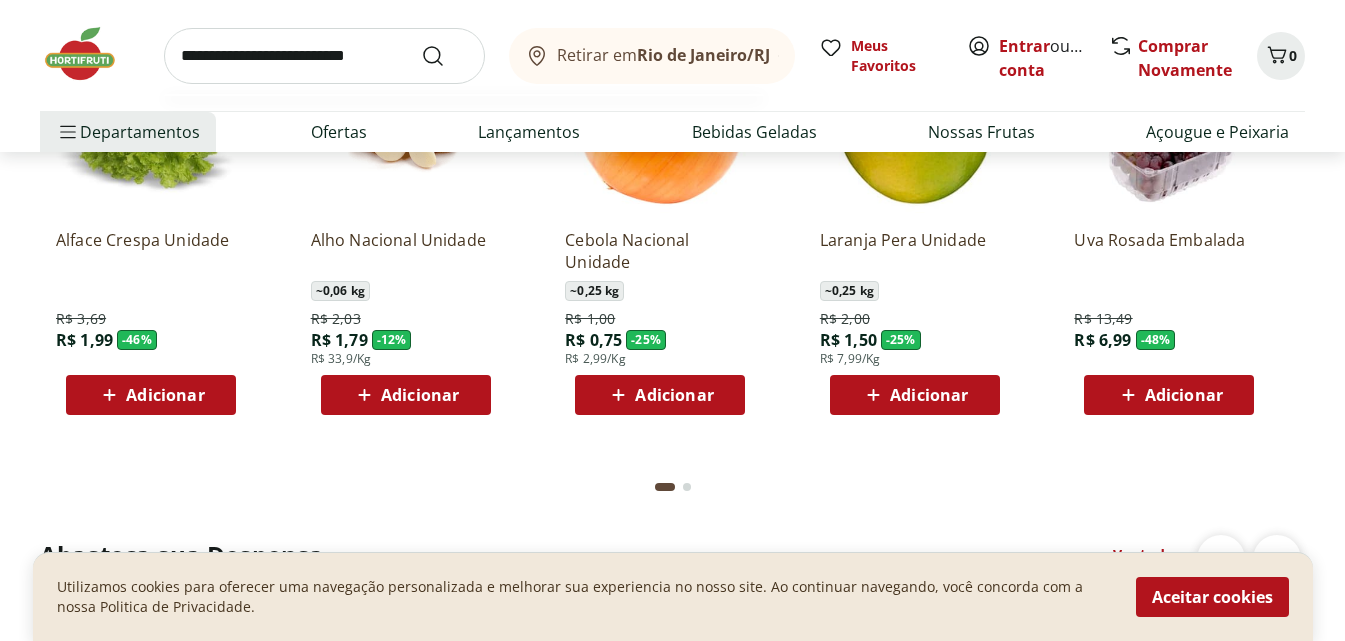 click at bounding box center [324, 56] 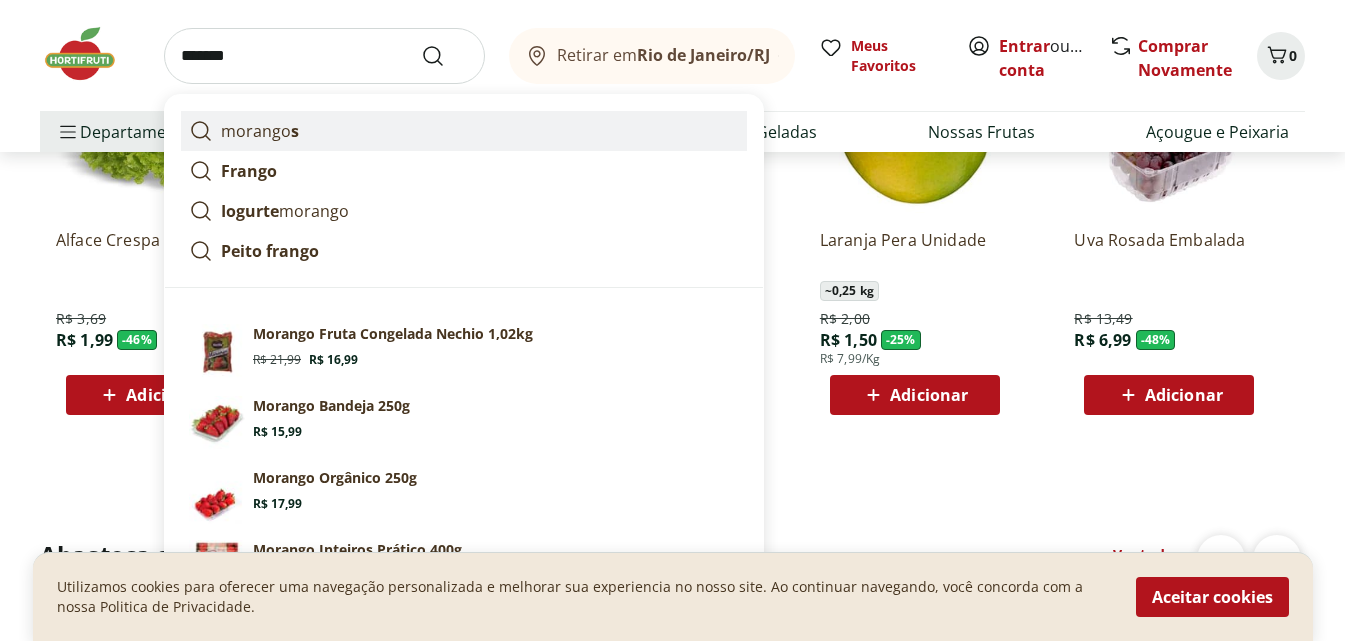 click on "morango s" at bounding box center [260, 131] 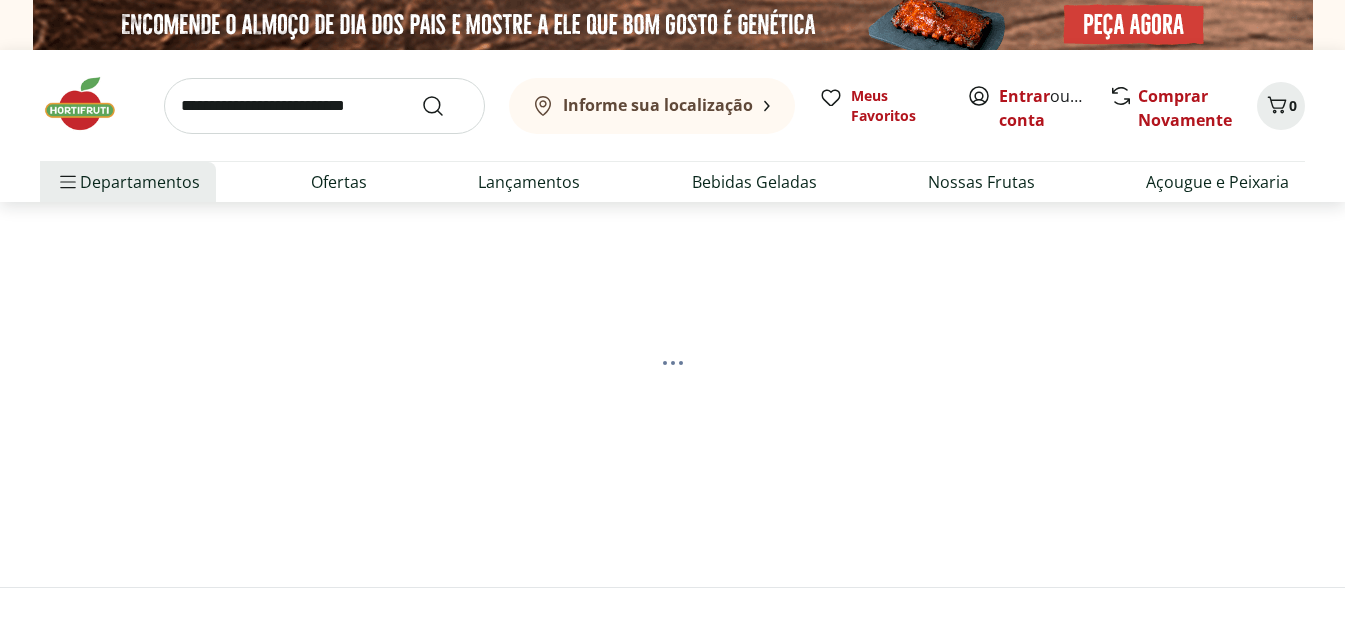 scroll, scrollTop: 0, scrollLeft: 0, axis: both 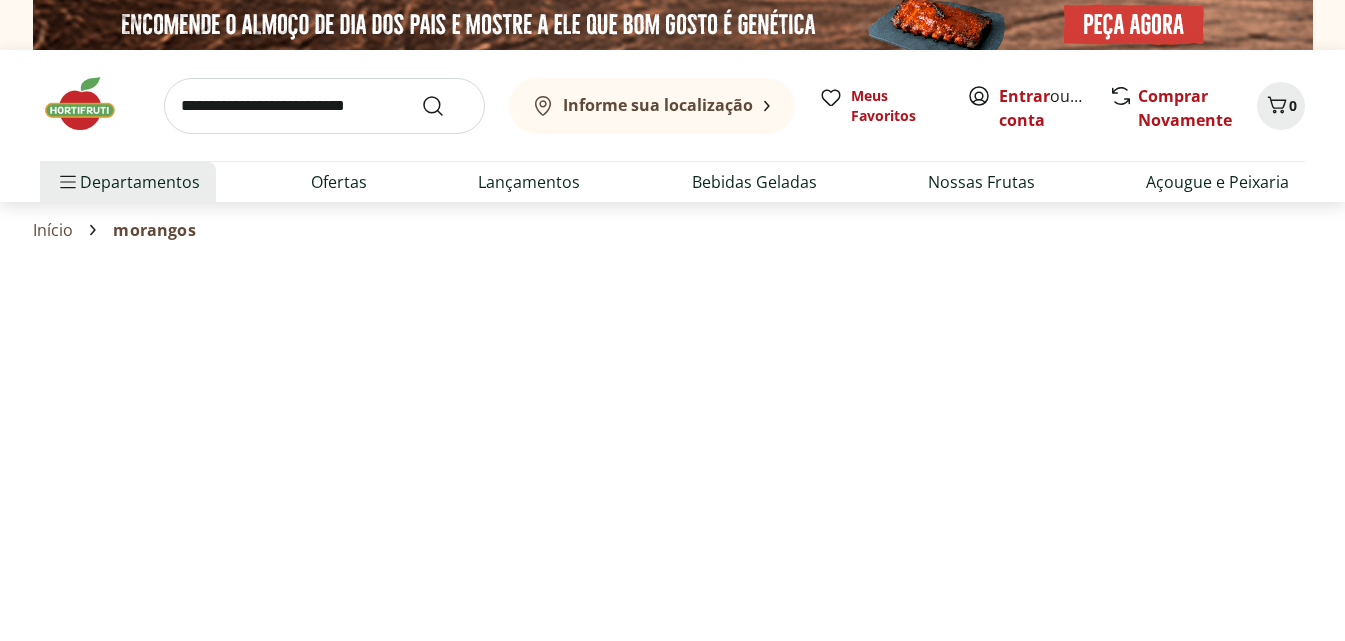 select on "**********" 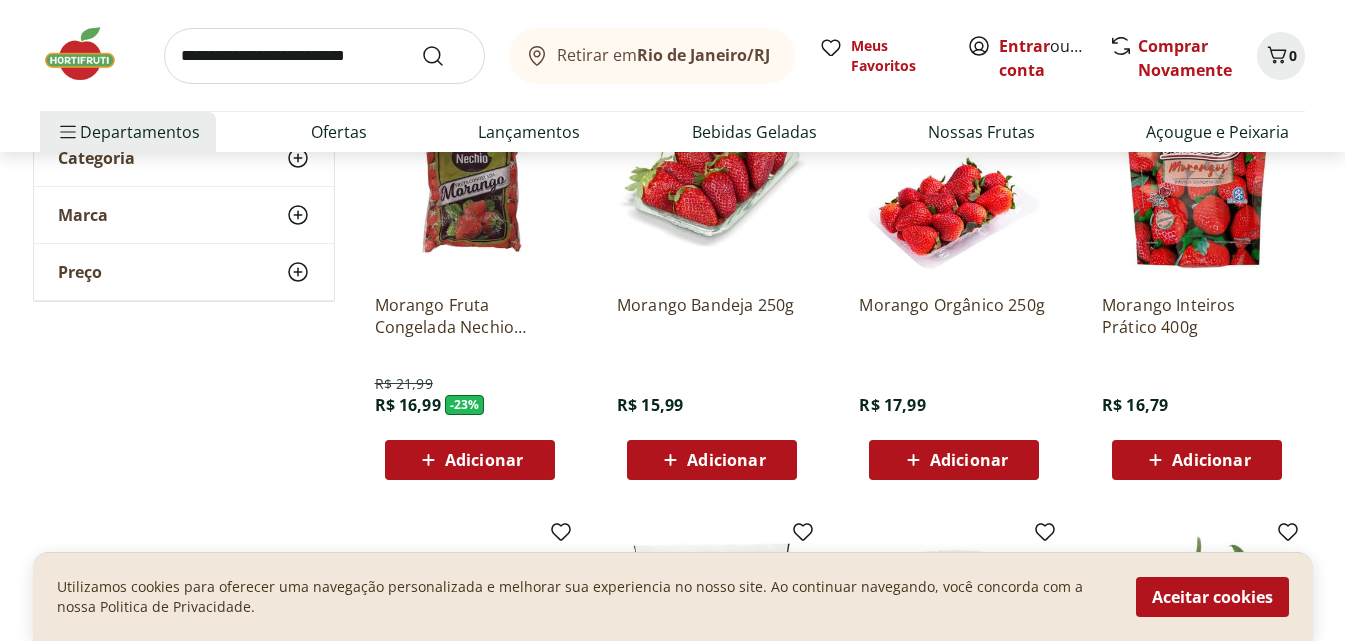 scroll, scrollTop: 300, scrollLeft: 0, axis: vertical 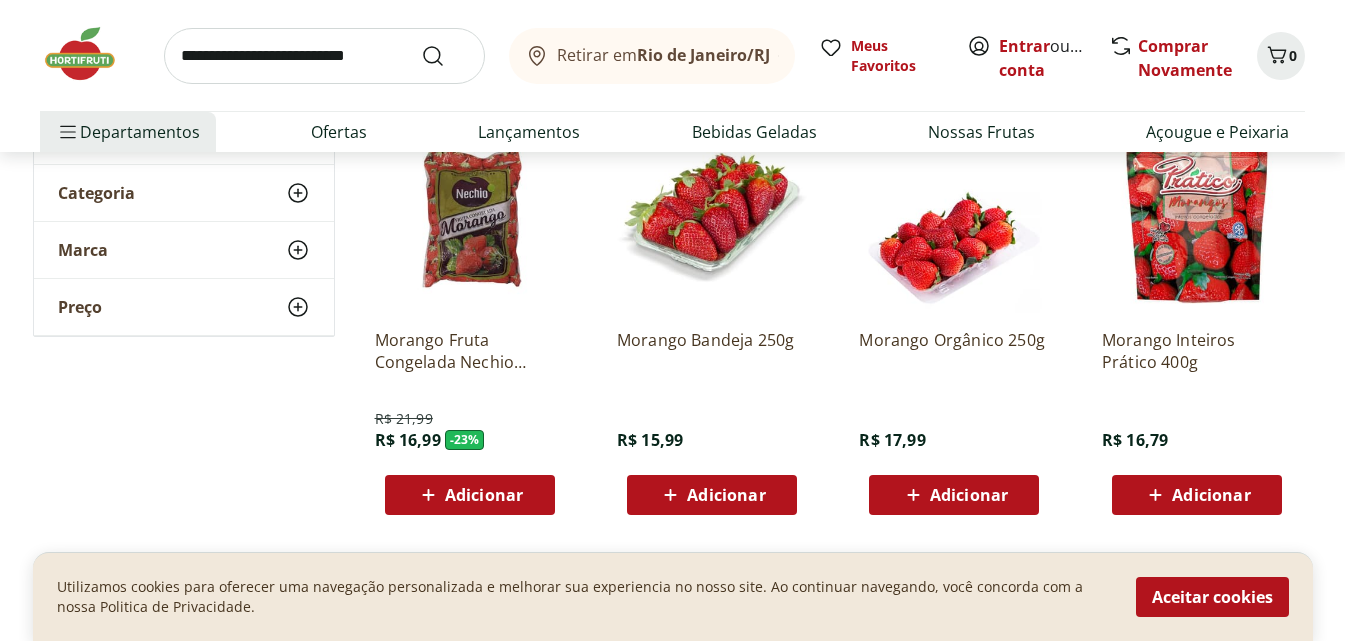 click on "Adicionar" at bounding box center (969, 495) 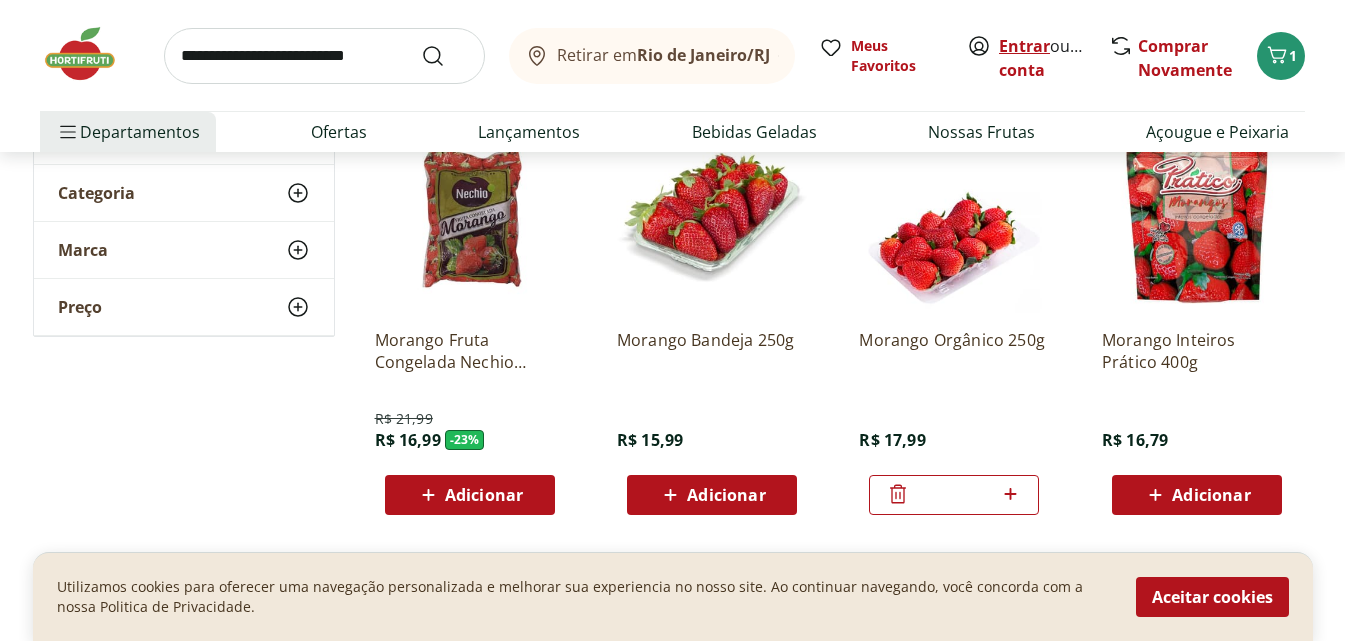 click on "Entrar" at bounding box center [1024, 46] 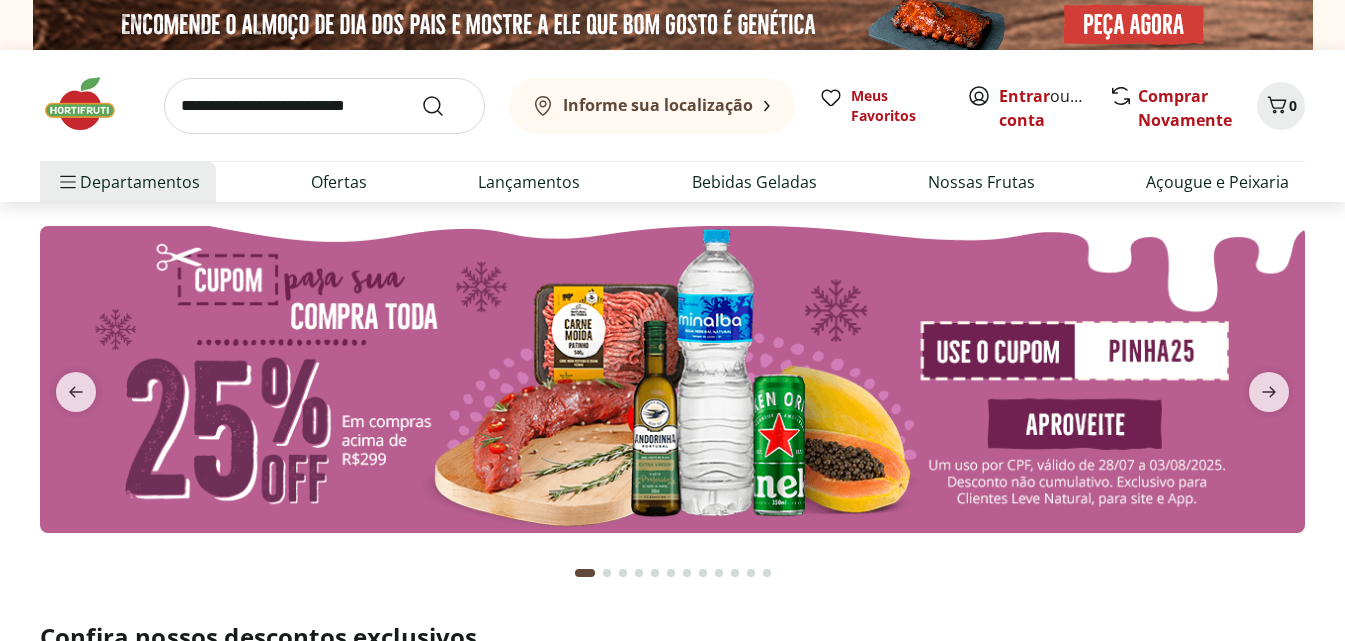 scroll, scrollTop: 0, scrollLeft: 0, axis: both 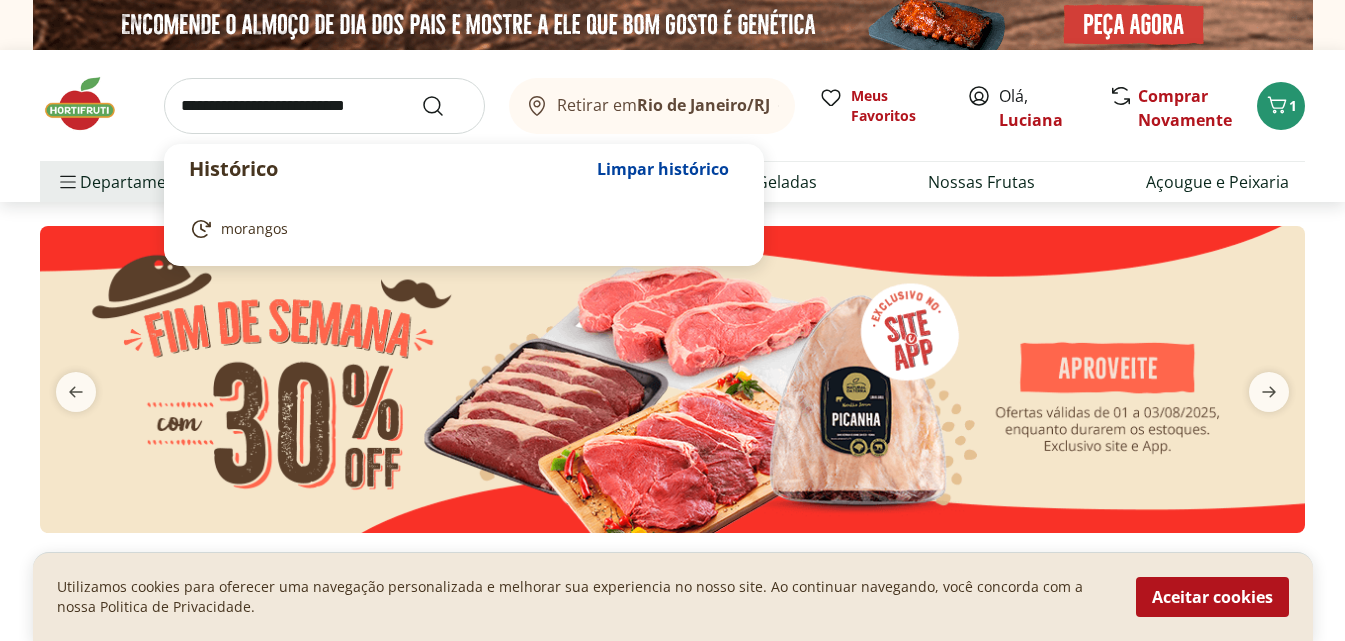 click at bounding box center [324, 106] 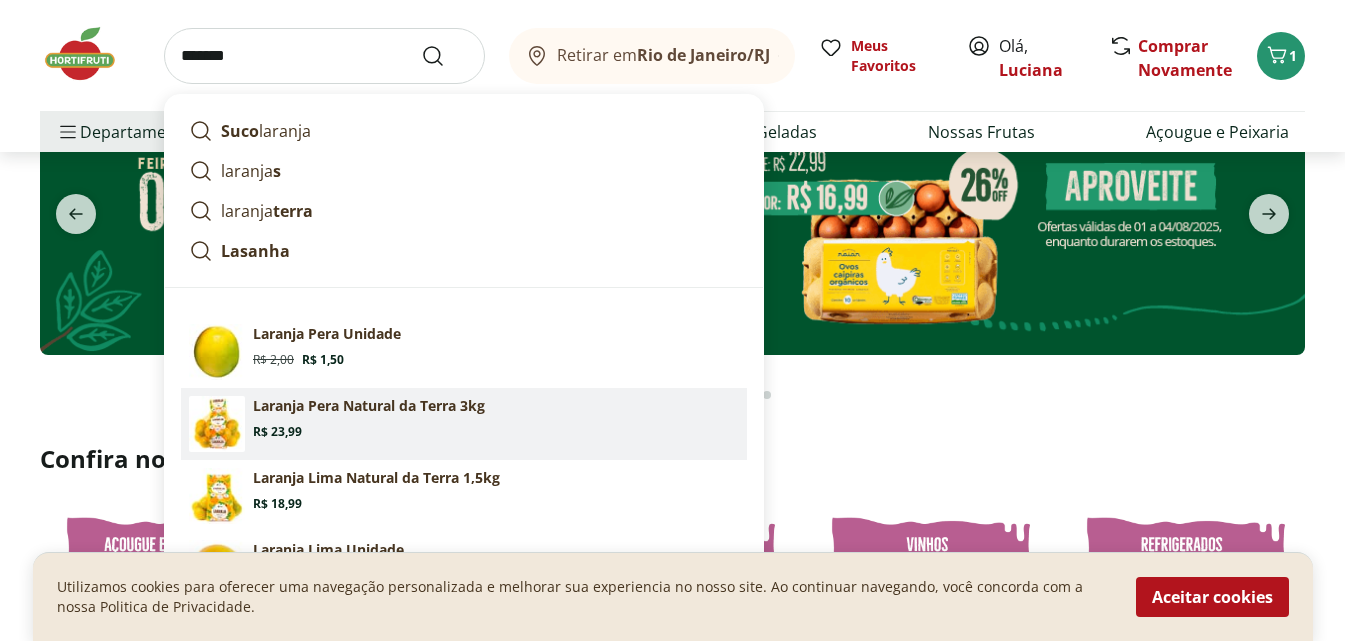 scroll, scrollTop: 200, scrollLeft: 0, axis: vertical 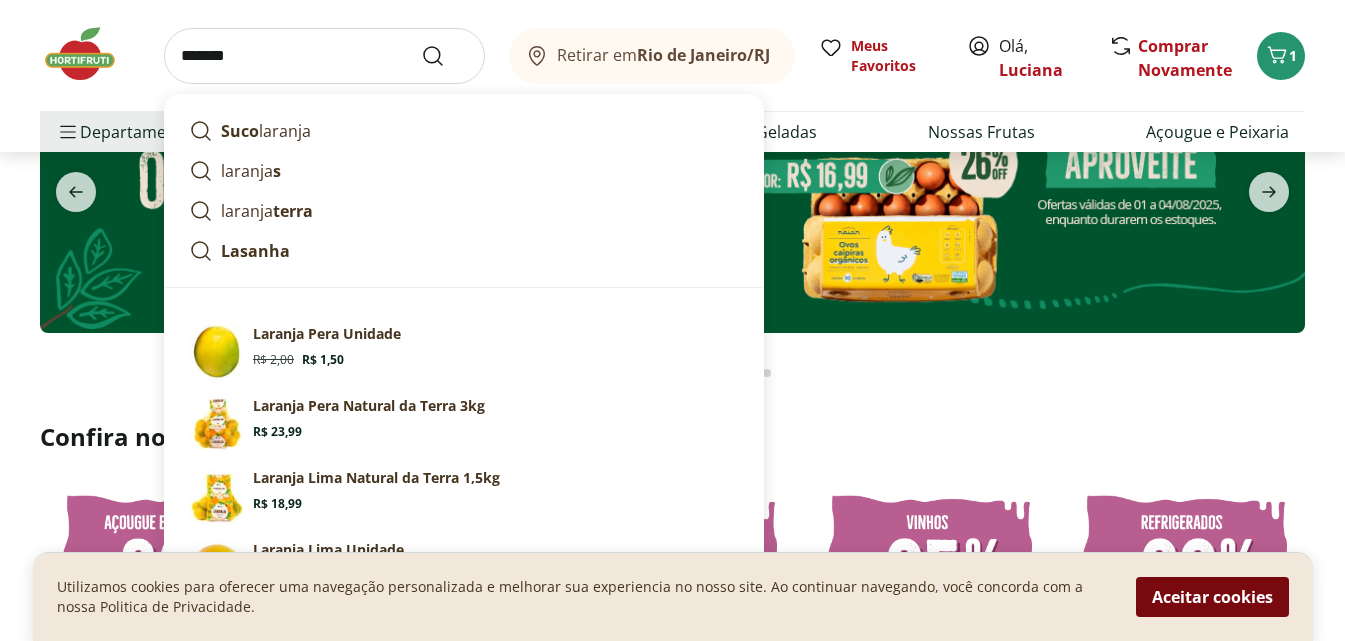 click on "Aceitar cookies" at bounding box center [1212, 597] 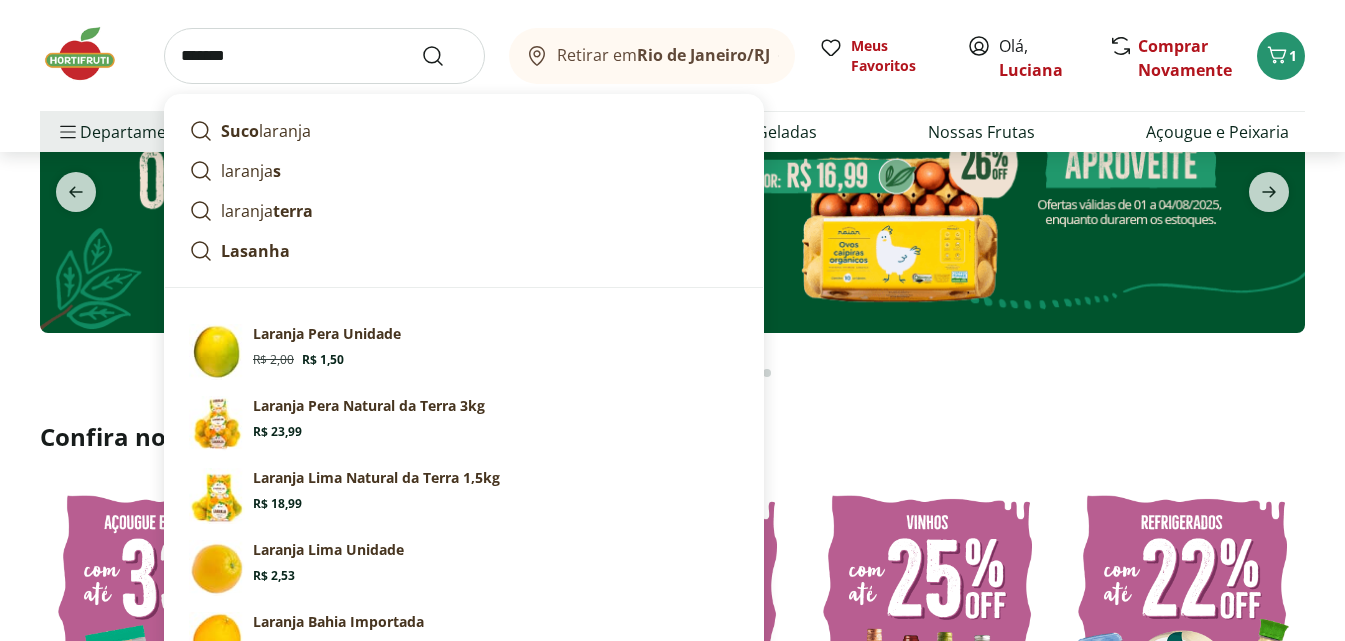click on "*******" at bounding box center (324, 56) 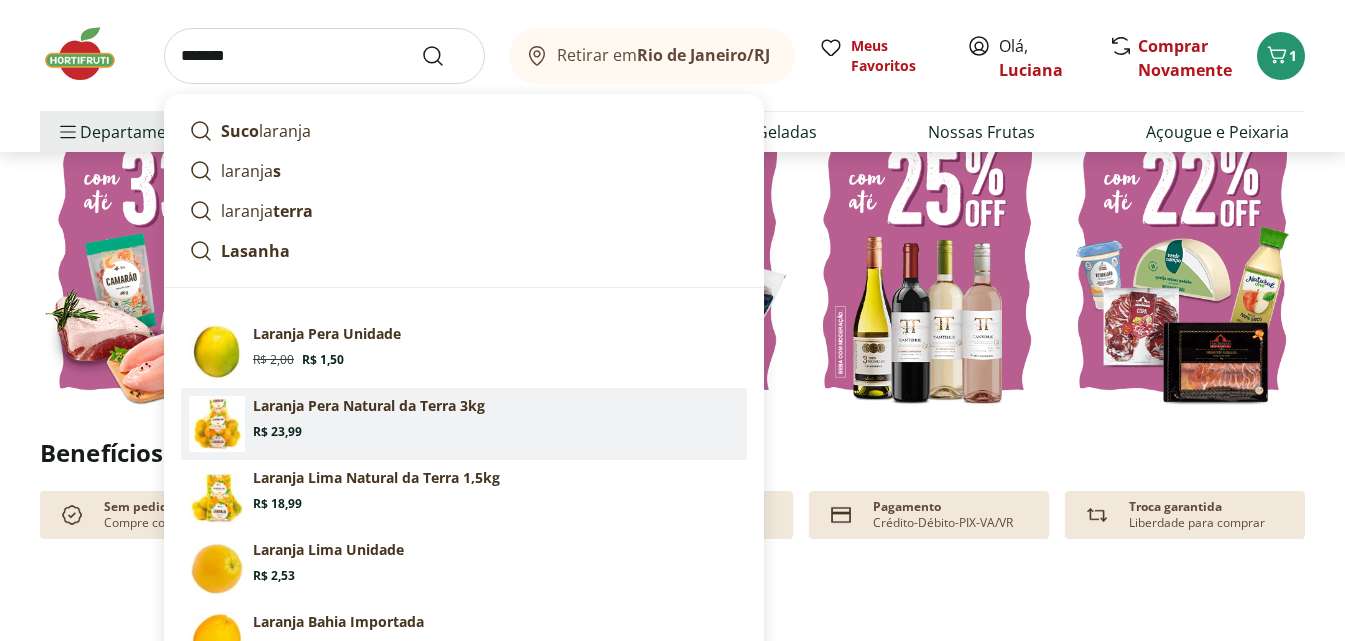 scroll, scrollTop: 600, scrollLeft: 0, axis: vertical 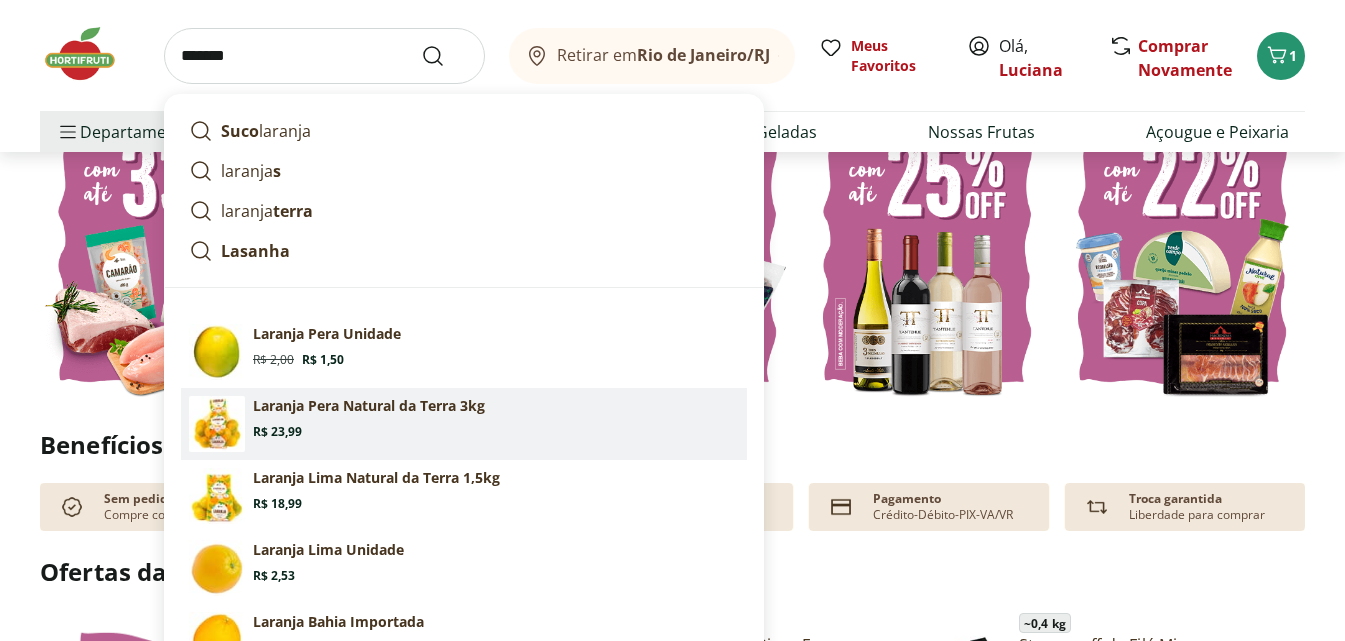 click on "Laranja Pera Natural da Terra 3kg" at bounding box center (369, 406) 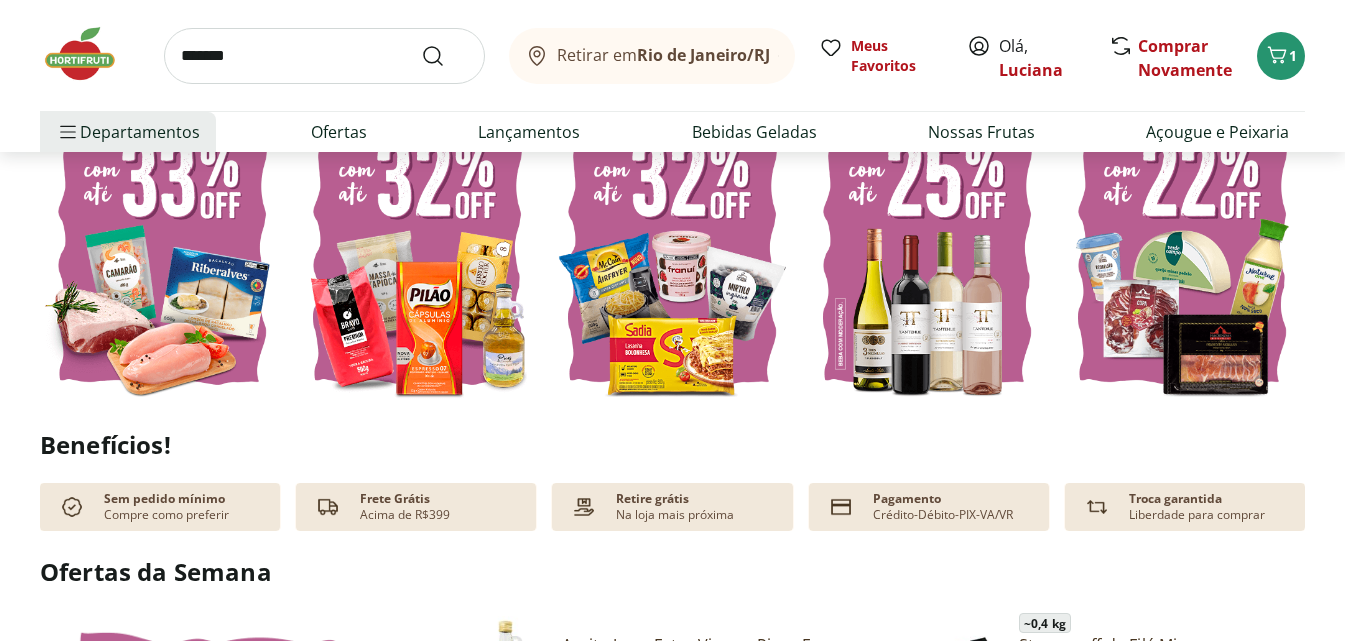 type on "**********" 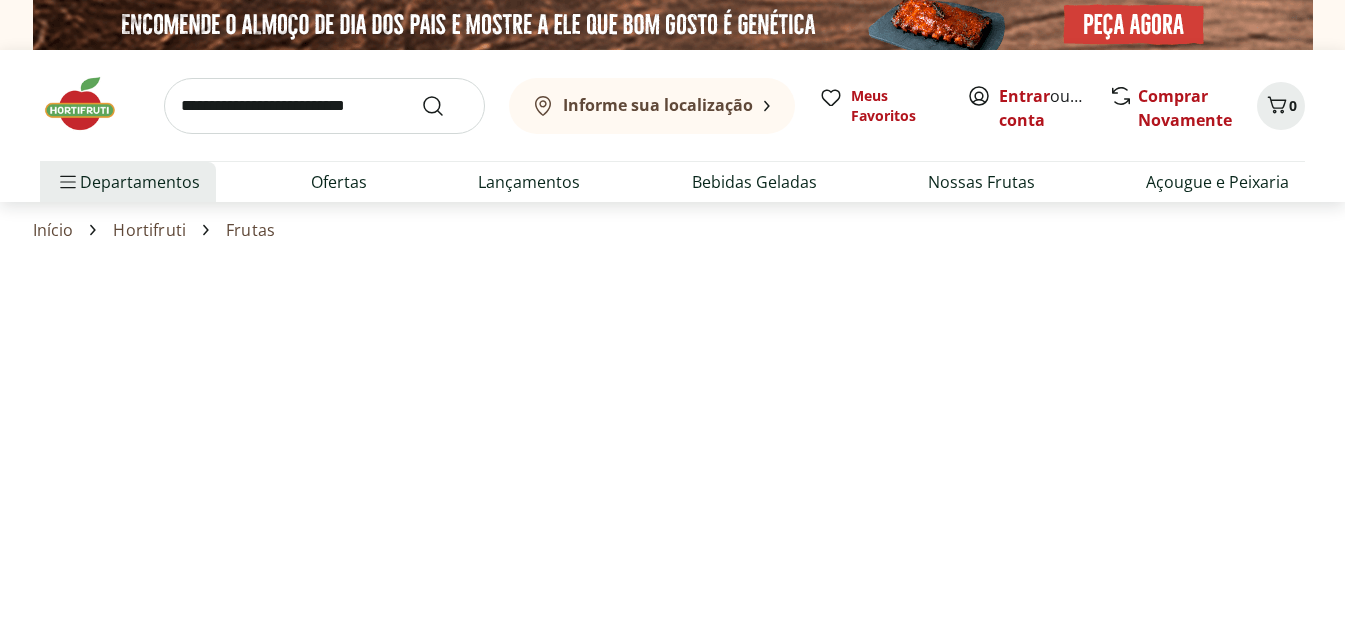 scroll, scrollTop: 0, scrollLeft: 0, axis: both 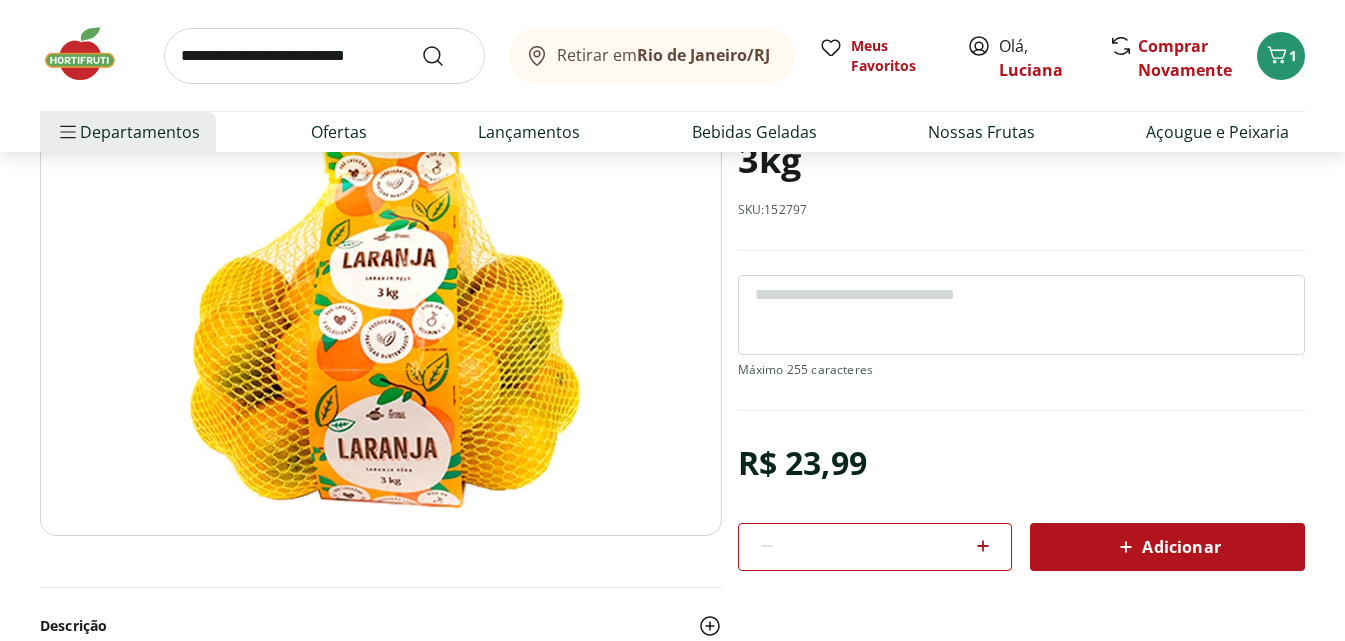 click on "Adicionar" at bounding box center (1167, 547) 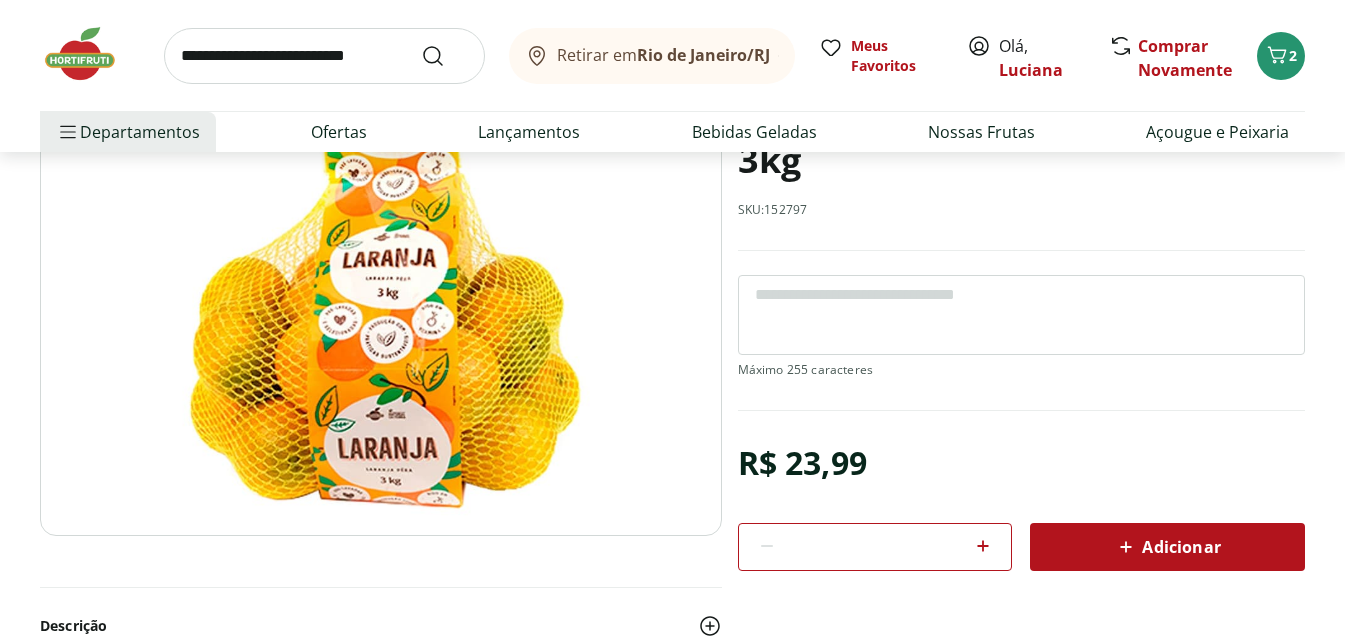 click at bounding box center (324, 56) 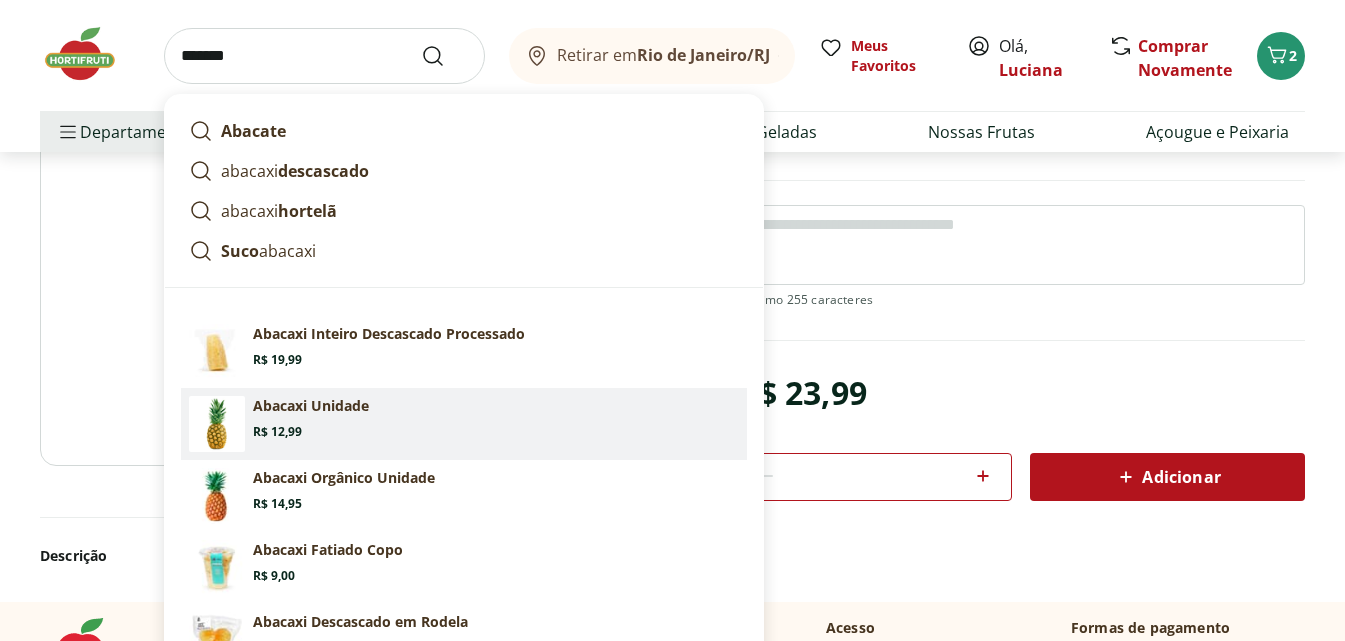 scroll, scrollTop: 300, scrollLeft: 0, axis: vertical 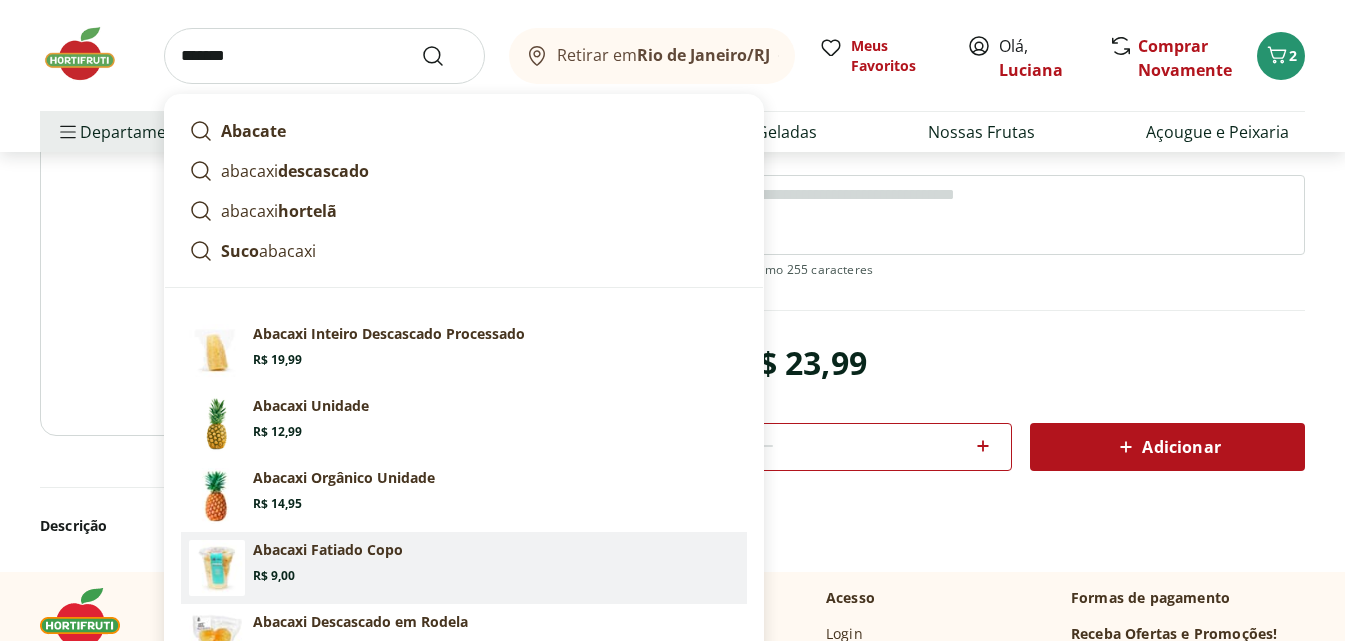 click on "Abacaxi Fatiado Copo Price: R$ 9,00" at bounding box center [496, 562] 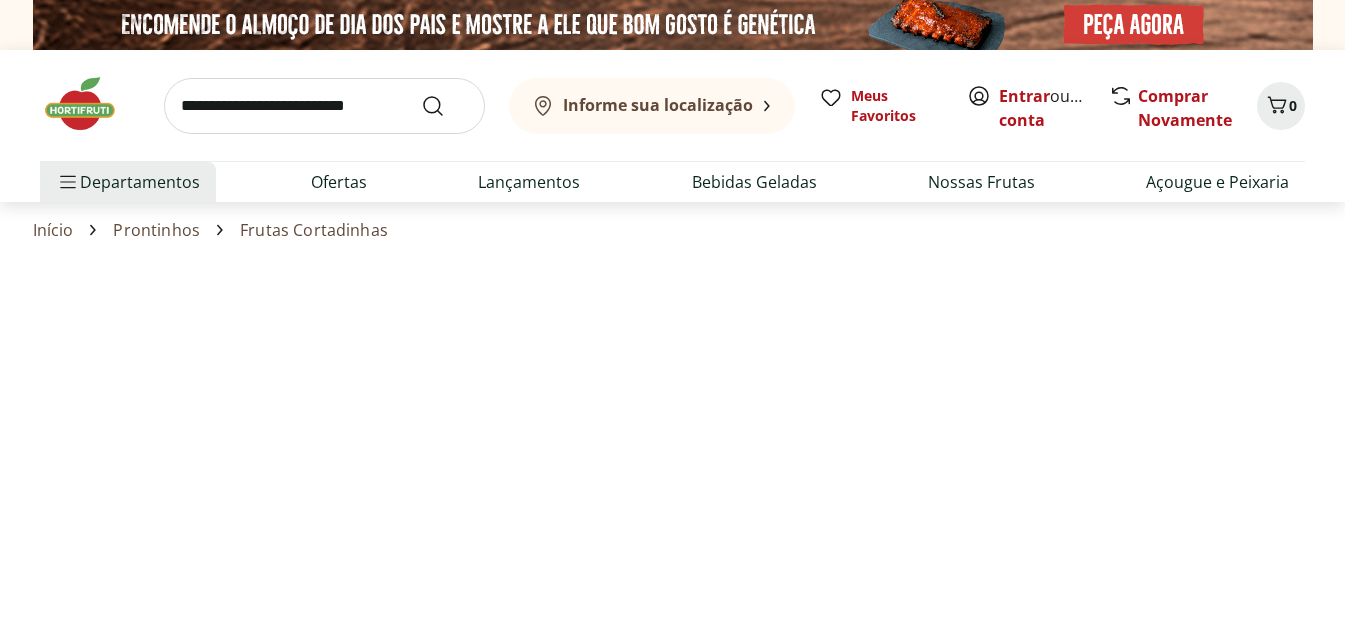scroll, scrollTop: 0, scrollLeft: 0, axis: both 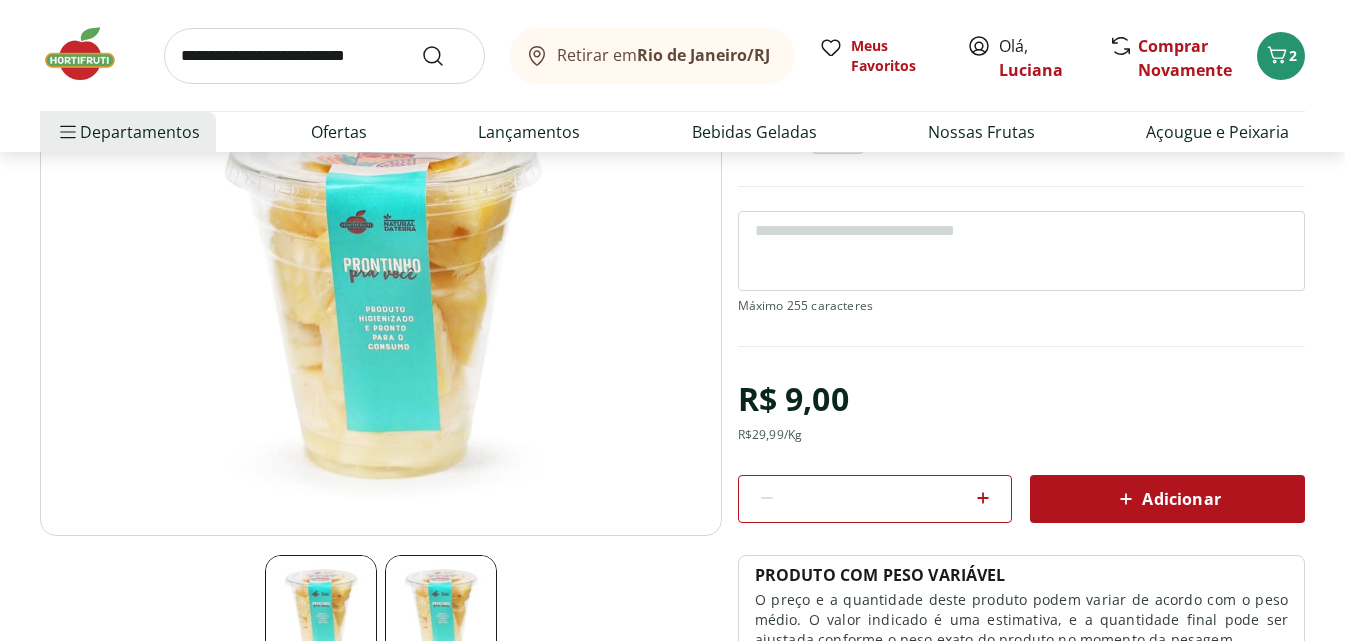 click on "Adicionar" at bounding box center [1167, 499] 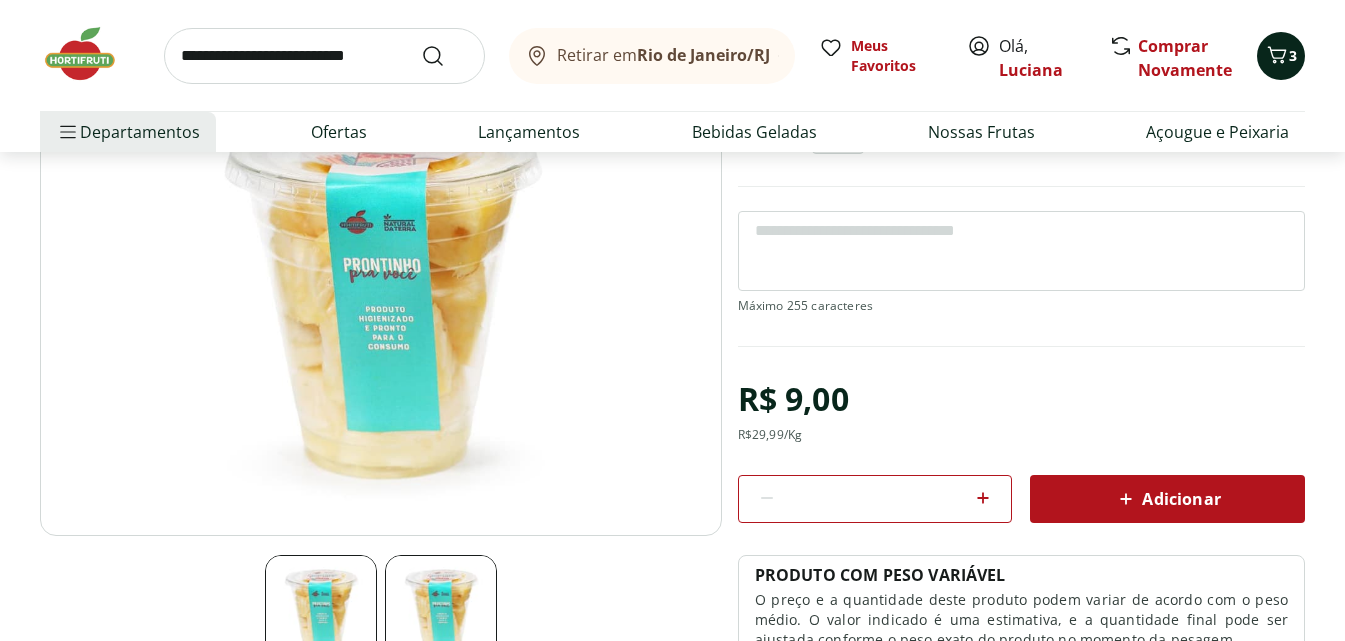 click 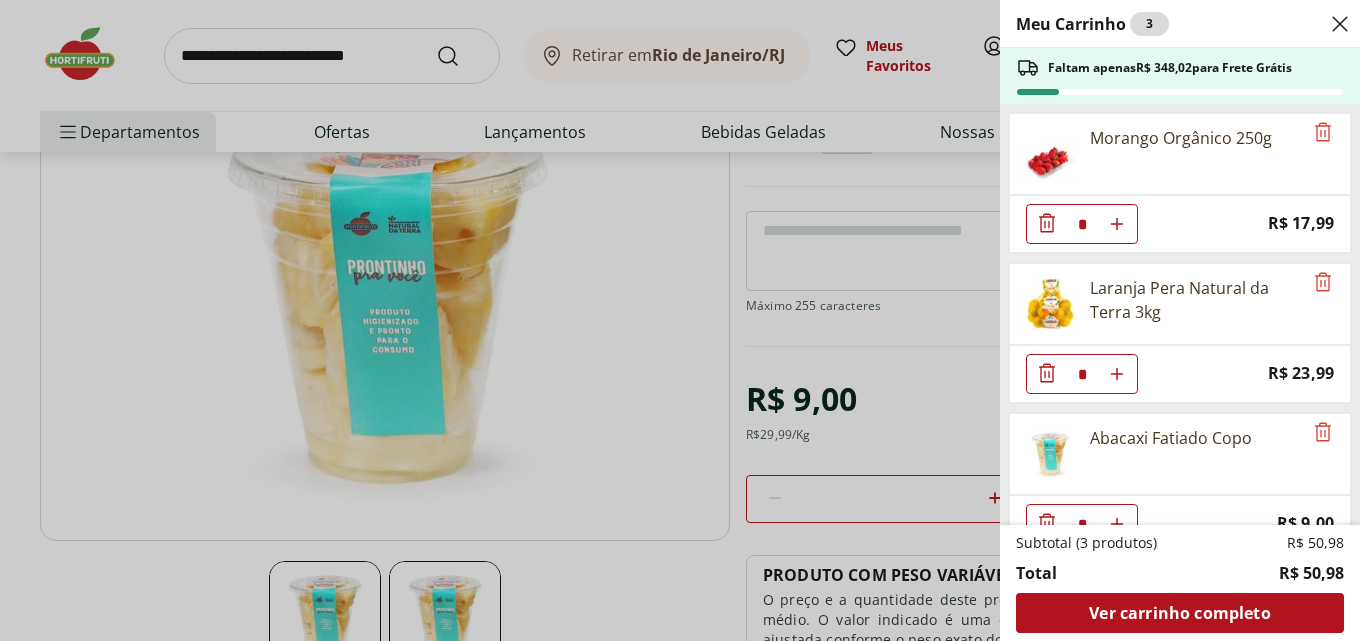 click 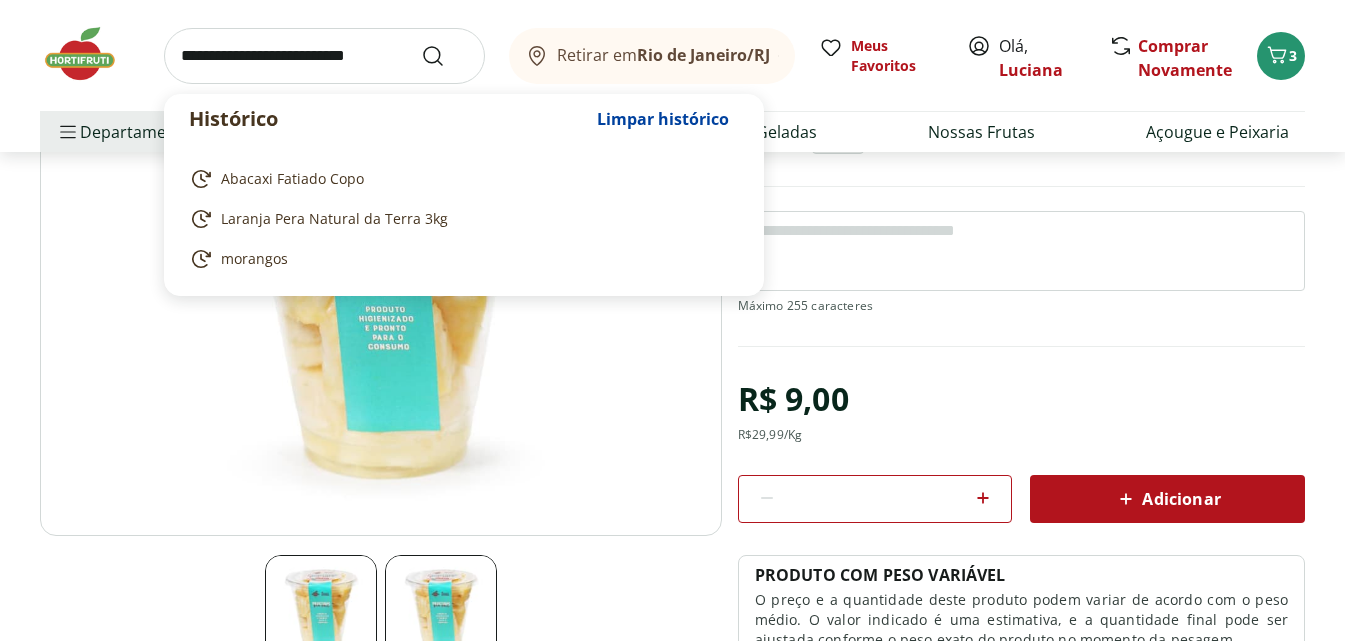 click at bounding box center [324, 56] 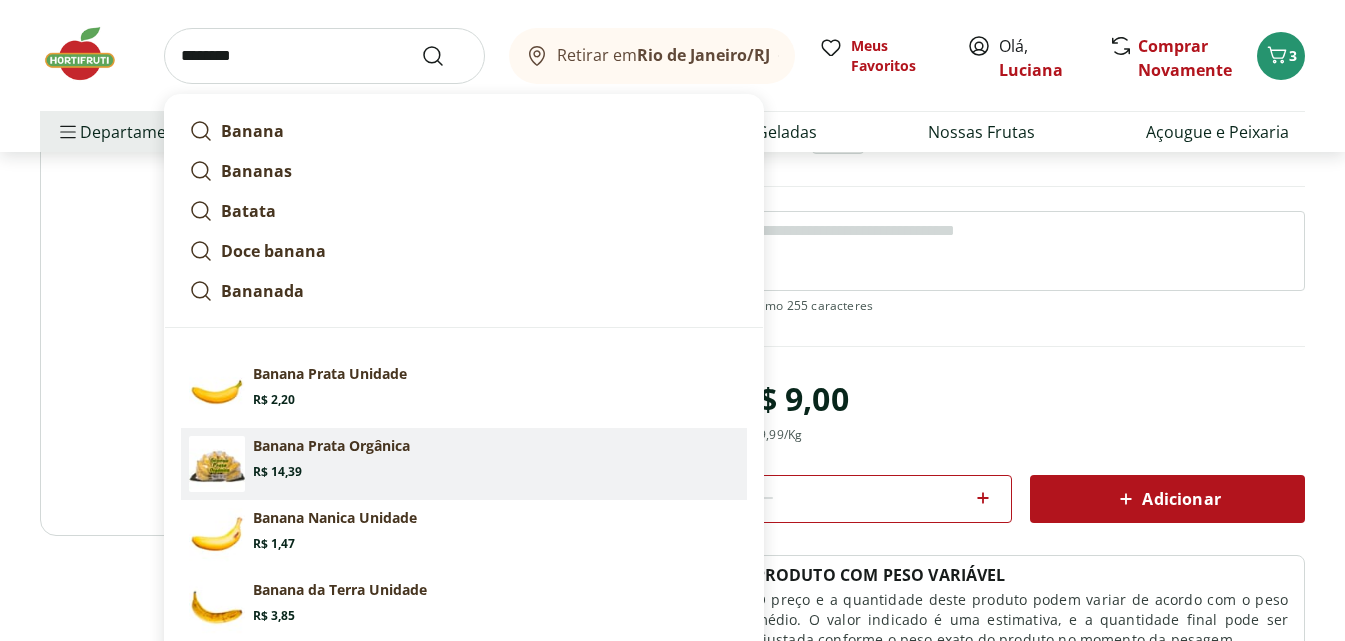 click on "Banana Prata Orgânica" at bounding box center [331, 446] 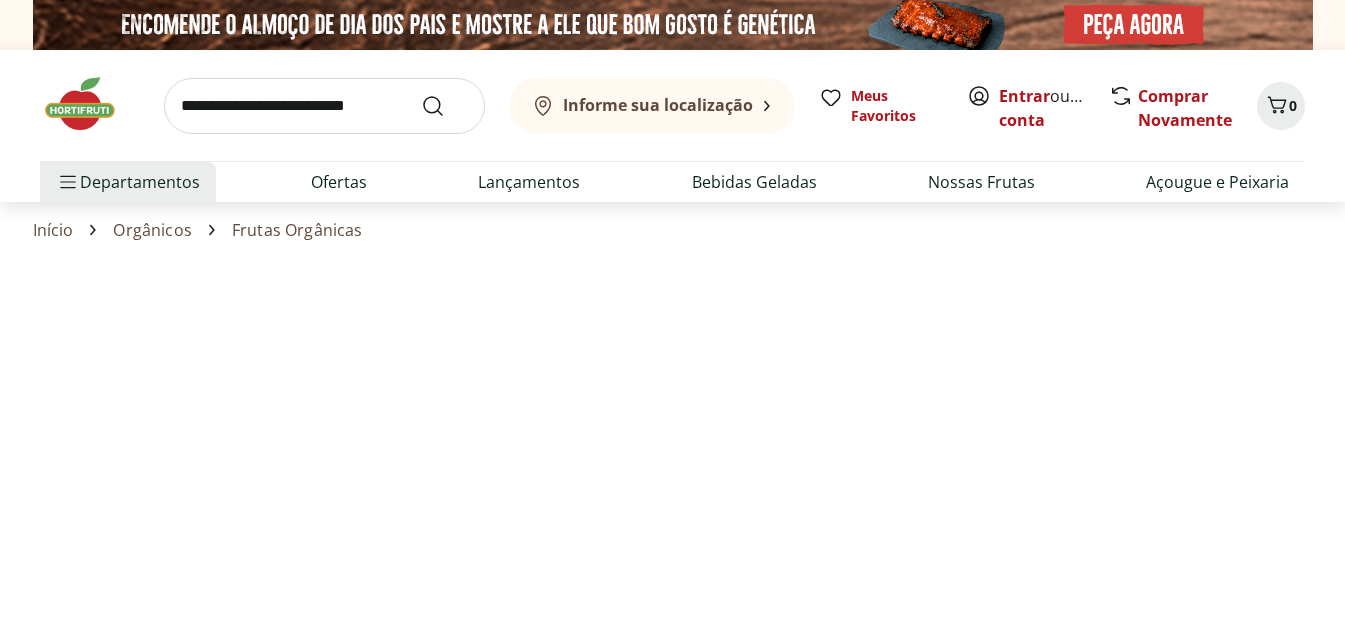 scroll, scrollTop: 0, scrollLeft: 0, axis: both 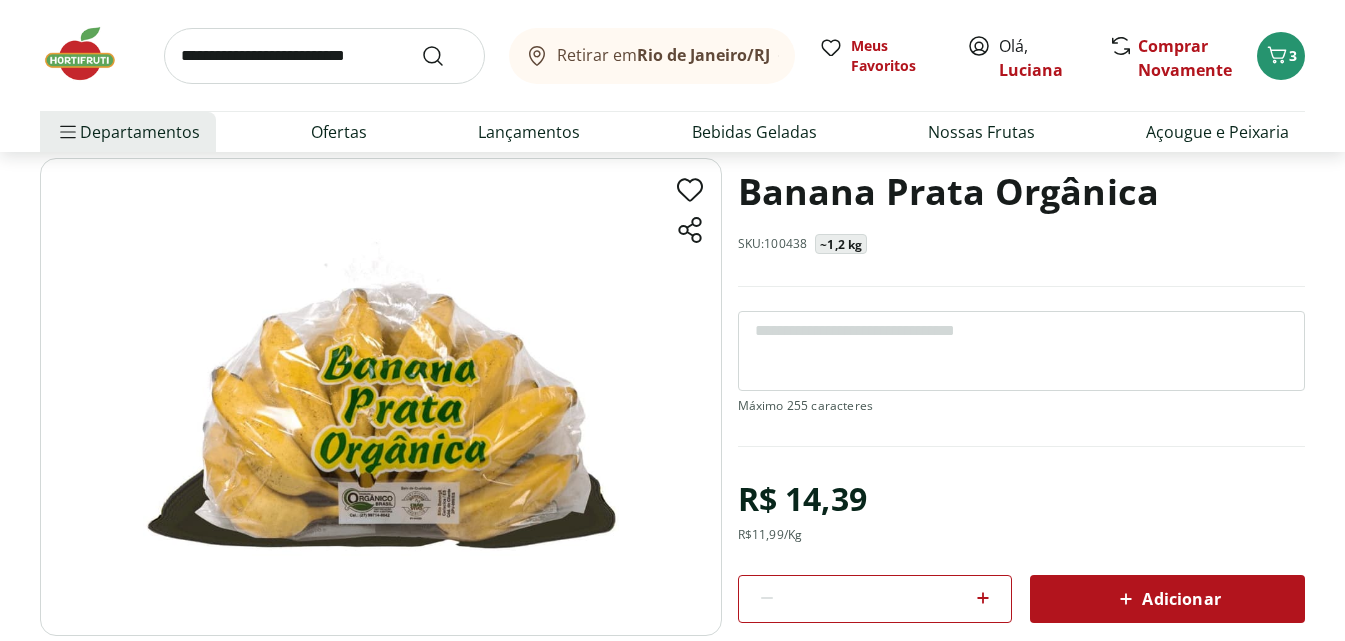 click 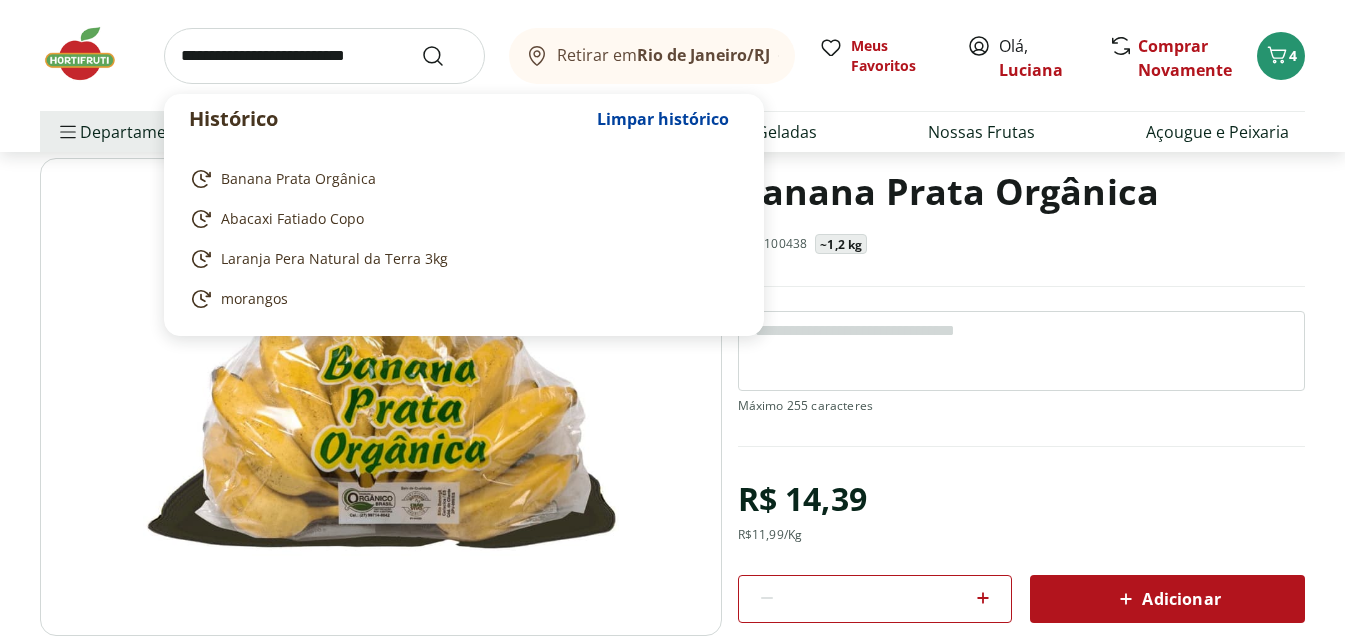 click at bounding box center [324, 56] 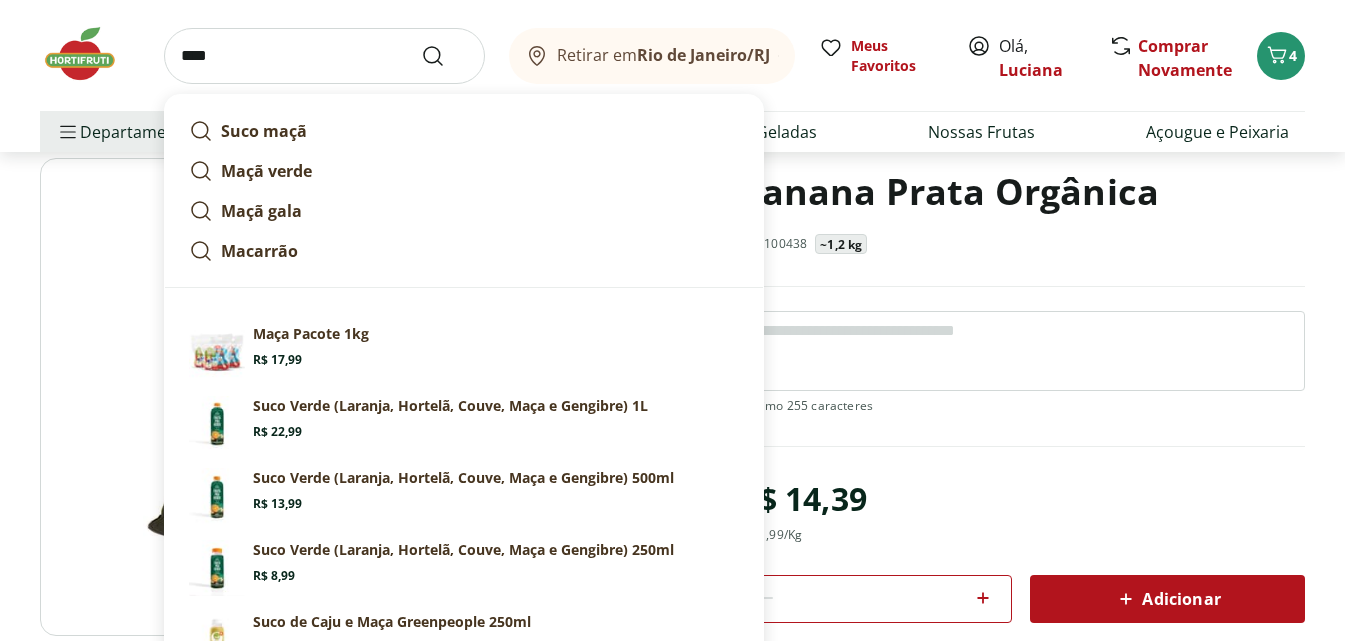 type on "****" 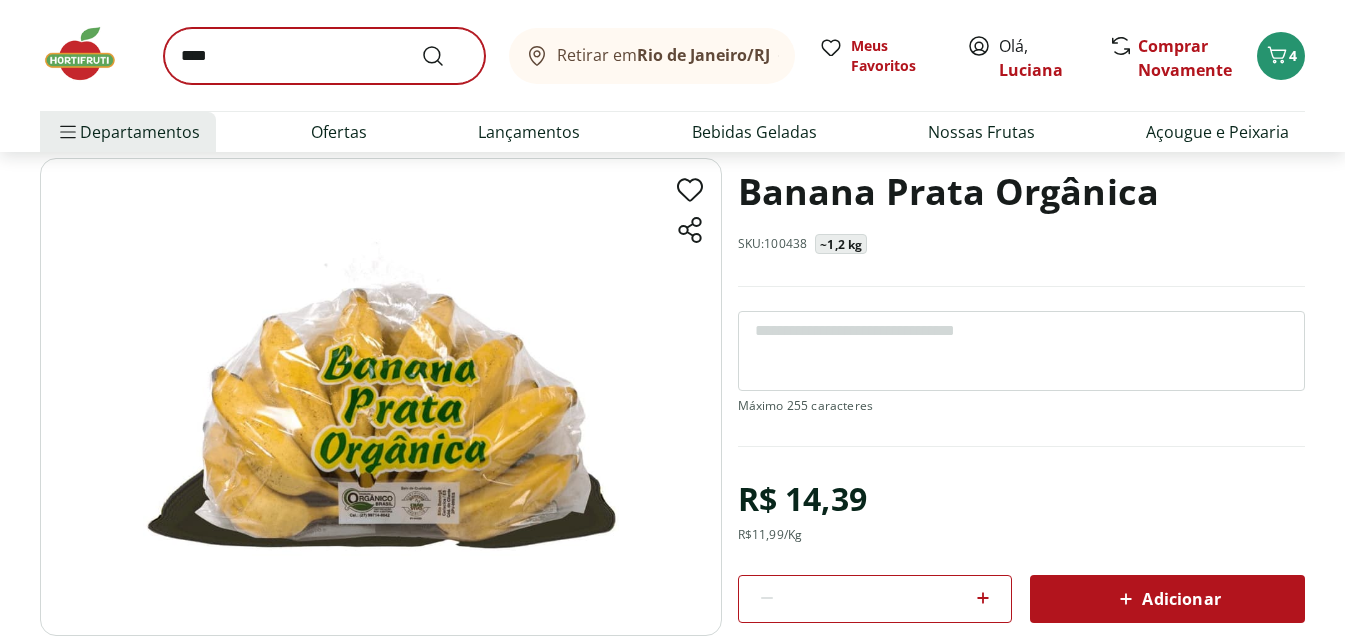 scroll, scrollTop: 0, scrollLeft: 0, axis: both 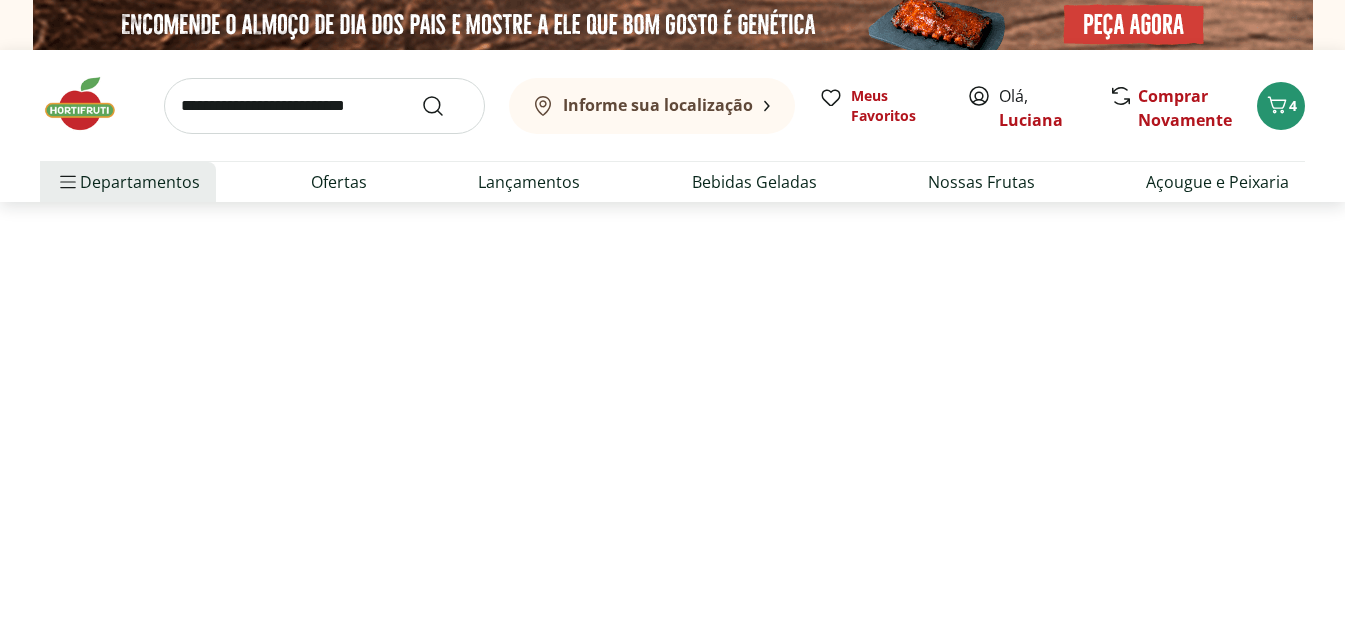 select on "**********" 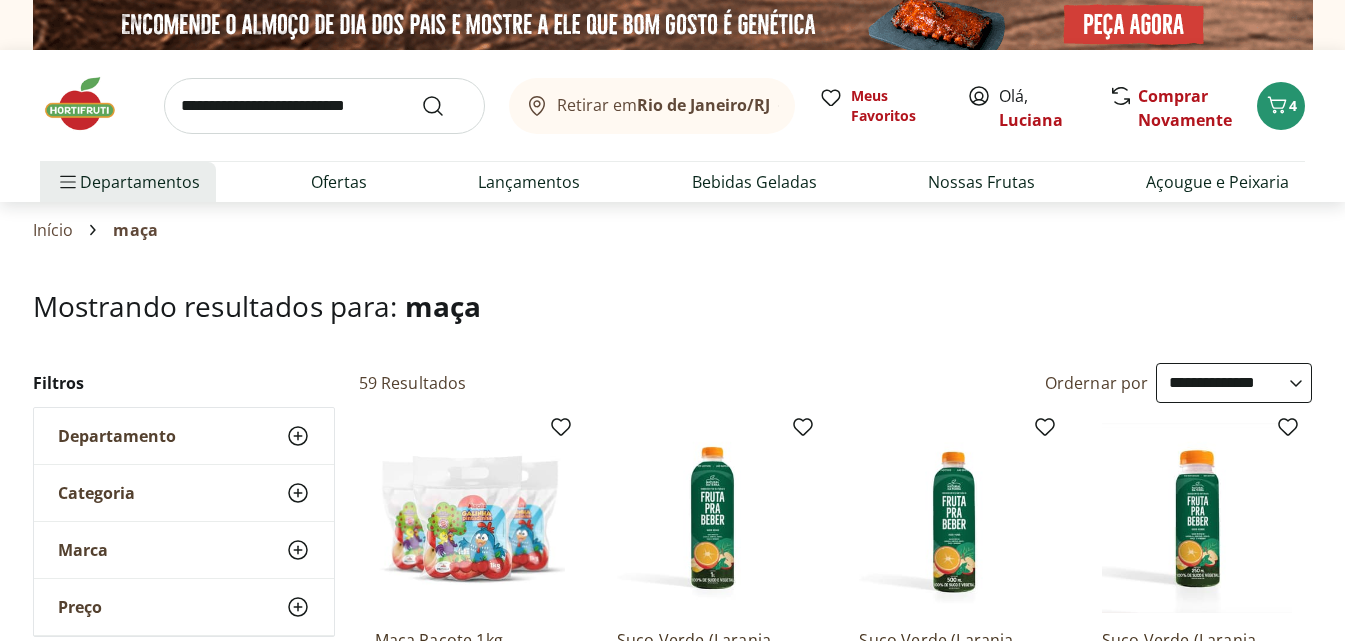 scroll, scrollTop: 100, scrollLeft: 0, axis: vertical 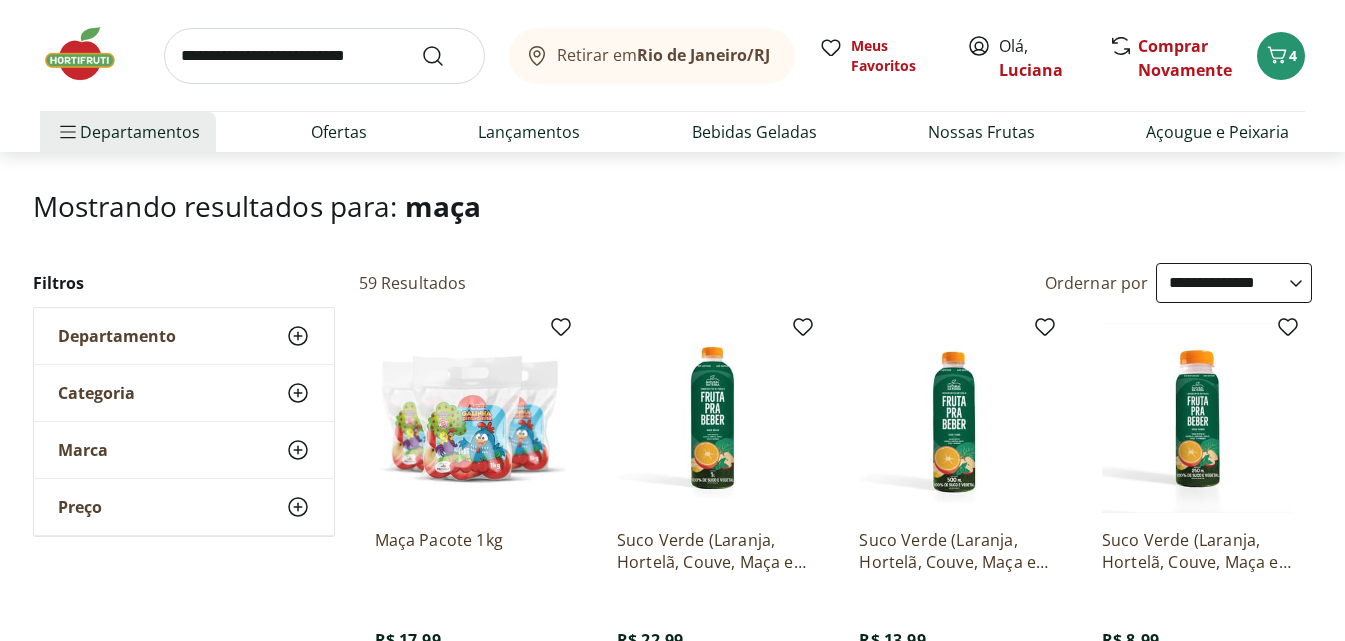 click at bounding box center [470, 418] 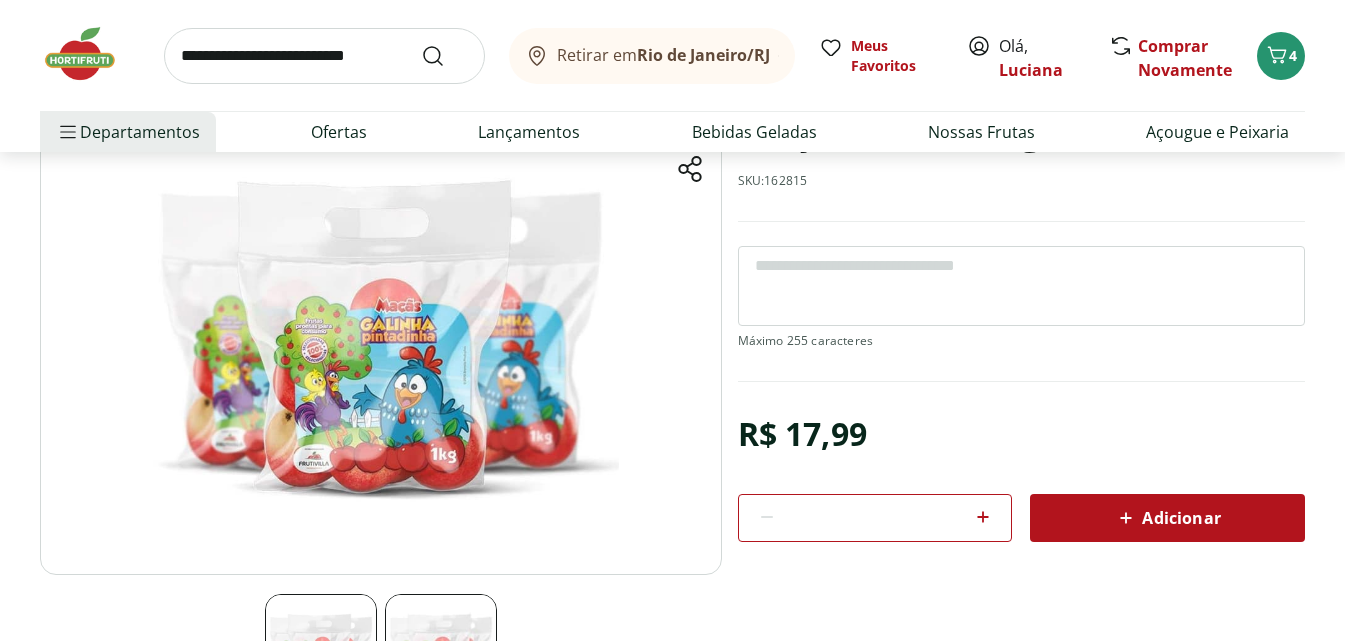 scroll, scrollTop: 200, scrollLeft: 0, axis: vertical 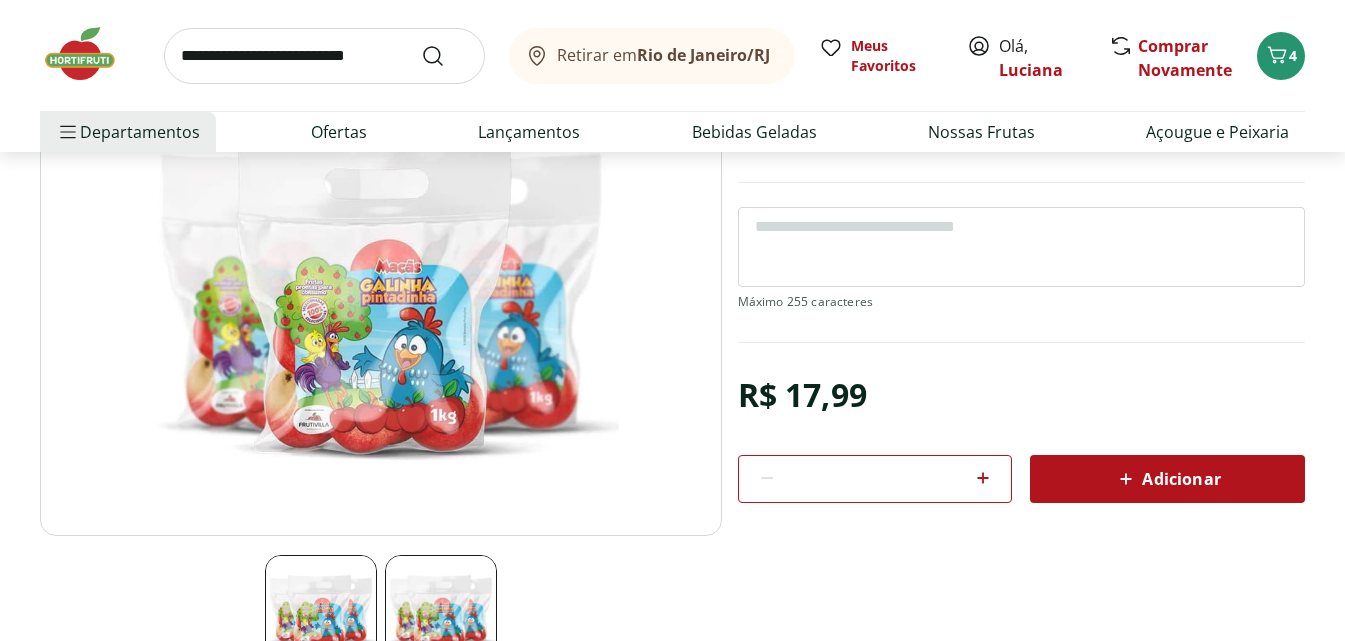 click on "Adicionar" at bounding box center (1167, 479) 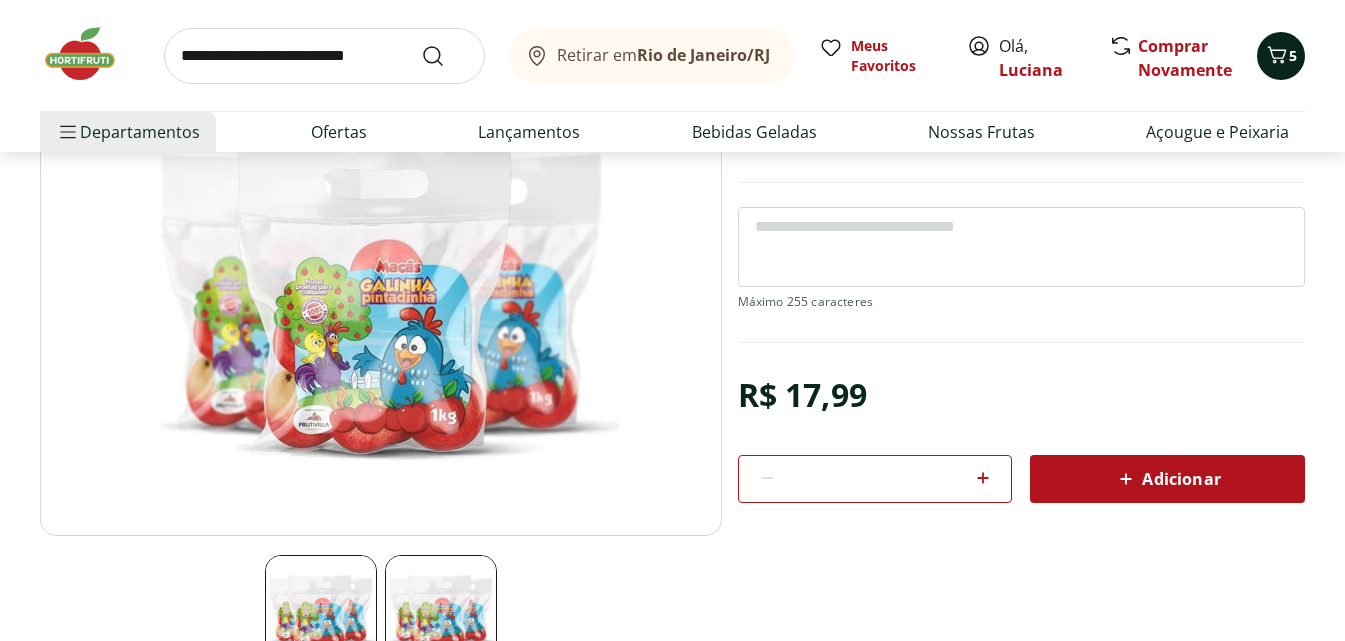 click 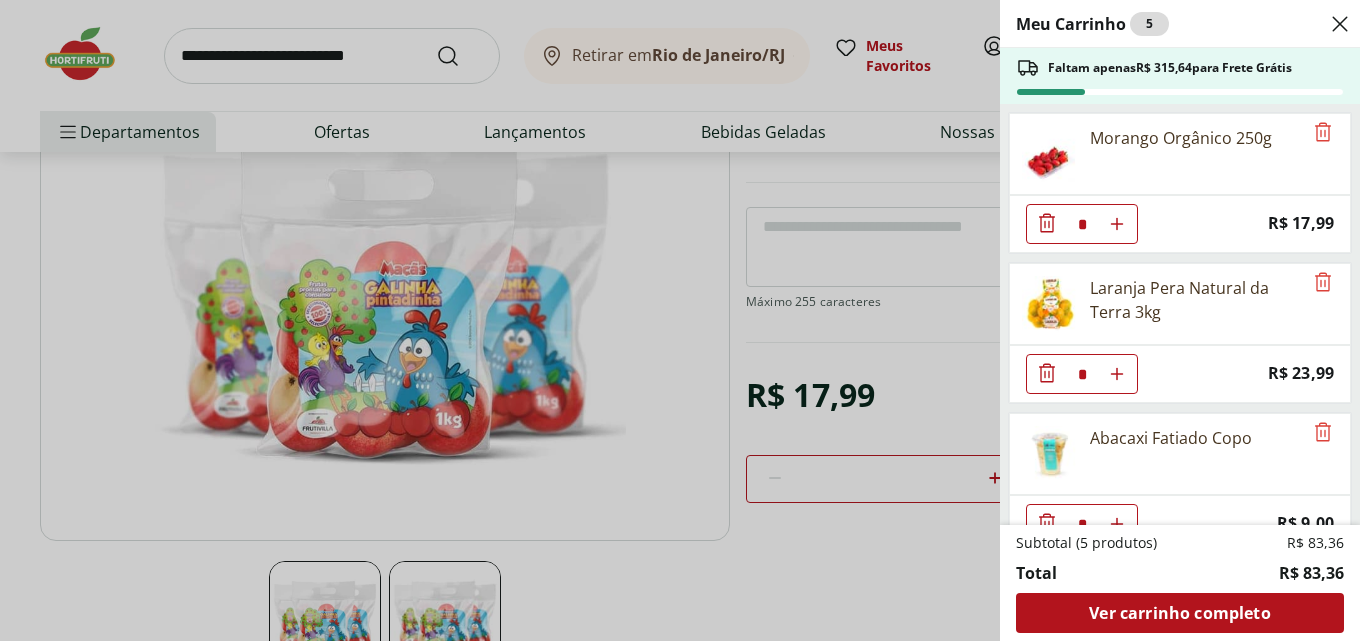 click on "Meu Carrinho 5 Faltam apenas  R$ 315,64  para Frete Grátis Morango Orgânico 250g * Price: R$ 17,99 Laranja Pera Natural da Terra 3kg * Price: R$ 23,99 Abacaxi Fatiado Copo * Price: R$ 9,00 Banana Prata Orgânica * Price: R$ 14,39 Maça Pacote 1kg * Price: R$ 17,99 Subtotal (5 produtos) R$ 83,36 Total R$ 83,36 Ver carrinho completo" at bounding box center (680, 320) 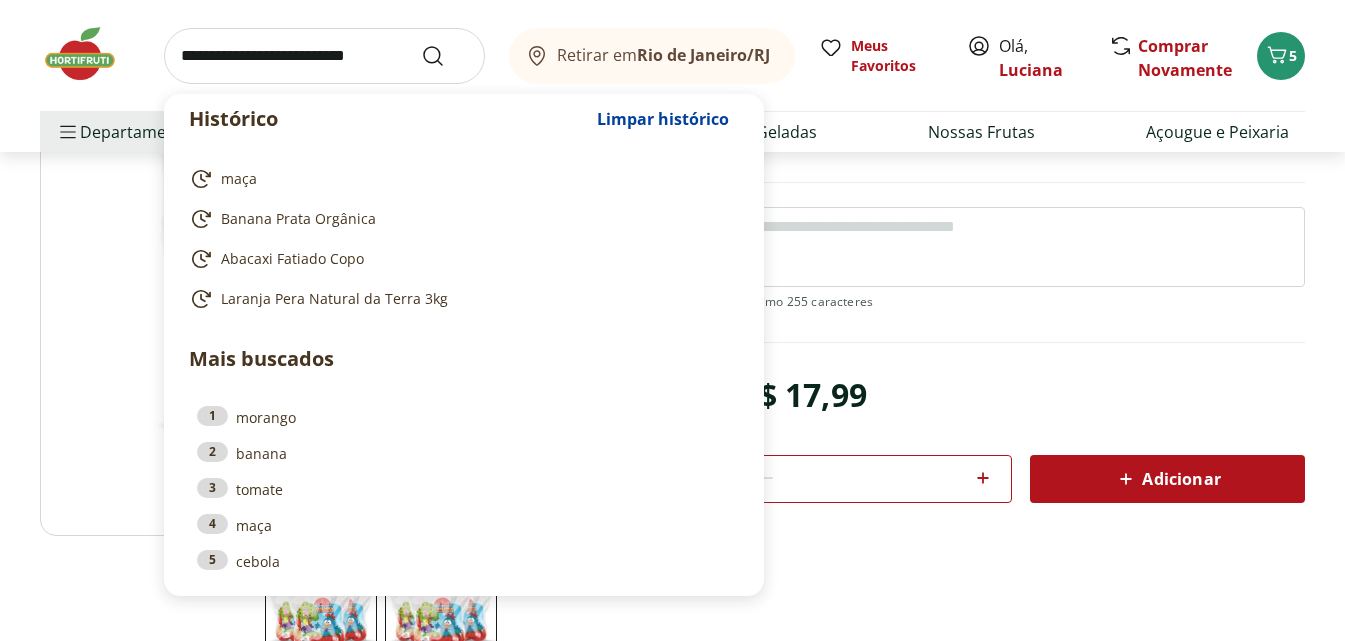 click at bounding box center (324, 56) 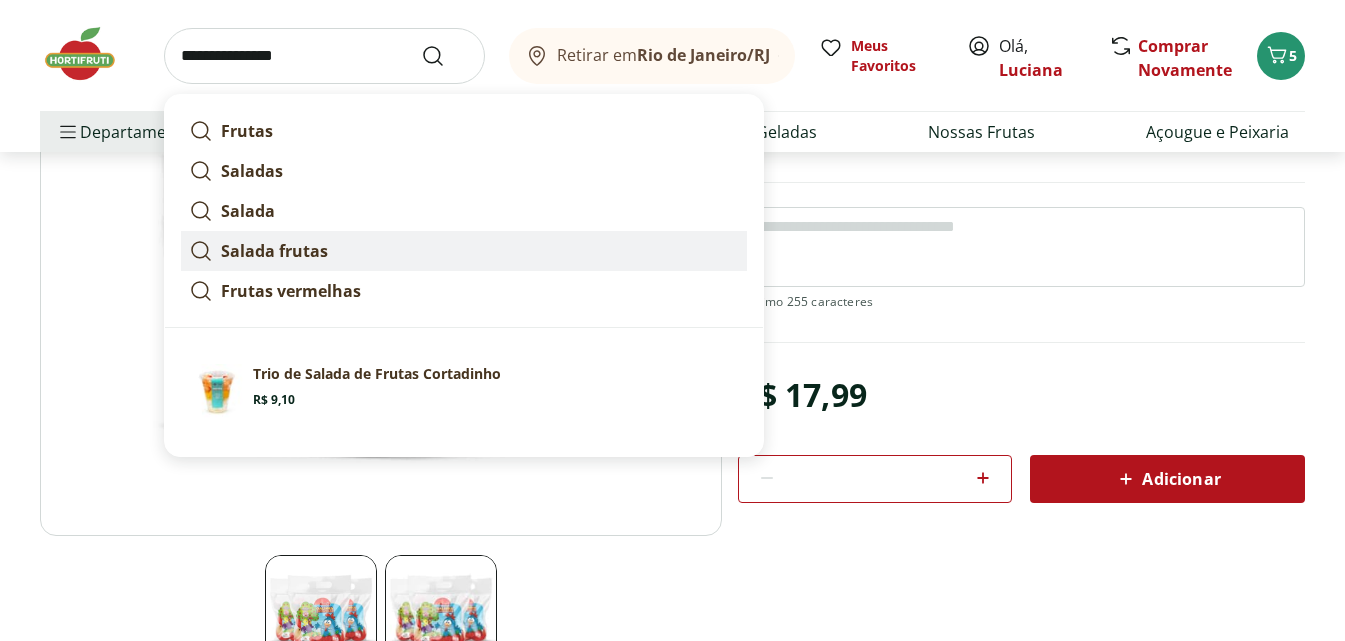click on "Salada frutas" at bounding box center [274, 251] 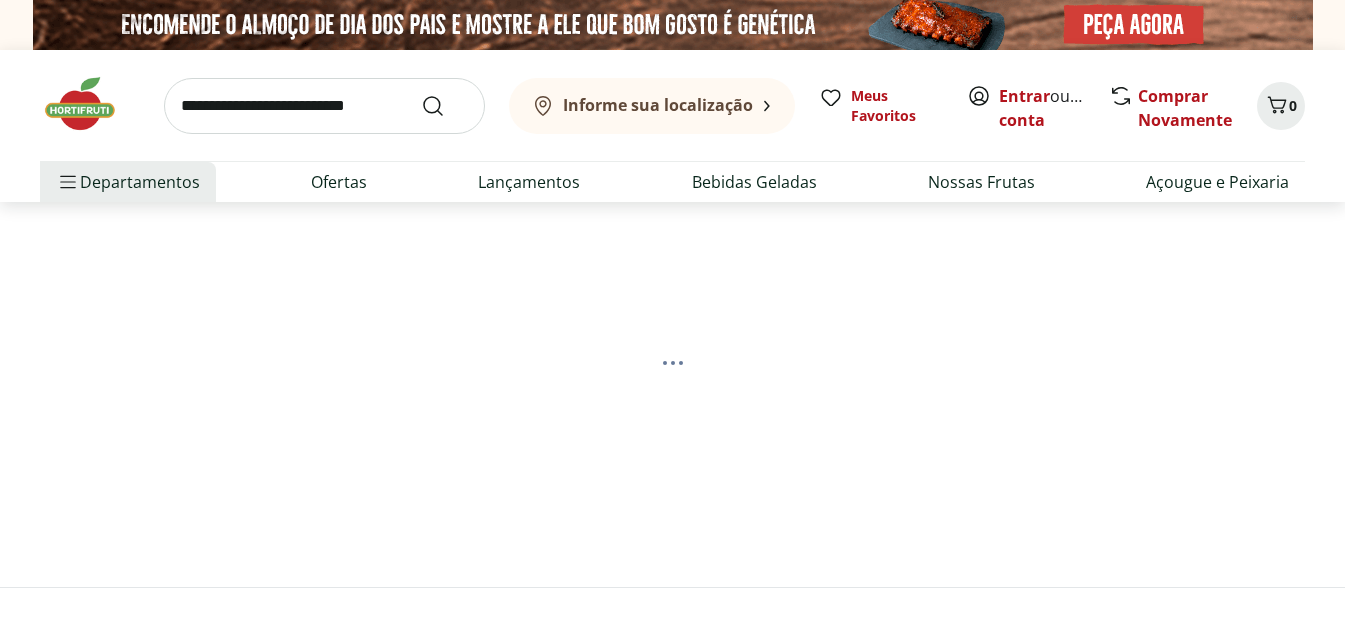 scroll, scrollTop: 0, scrollLeft: 0, axis: both 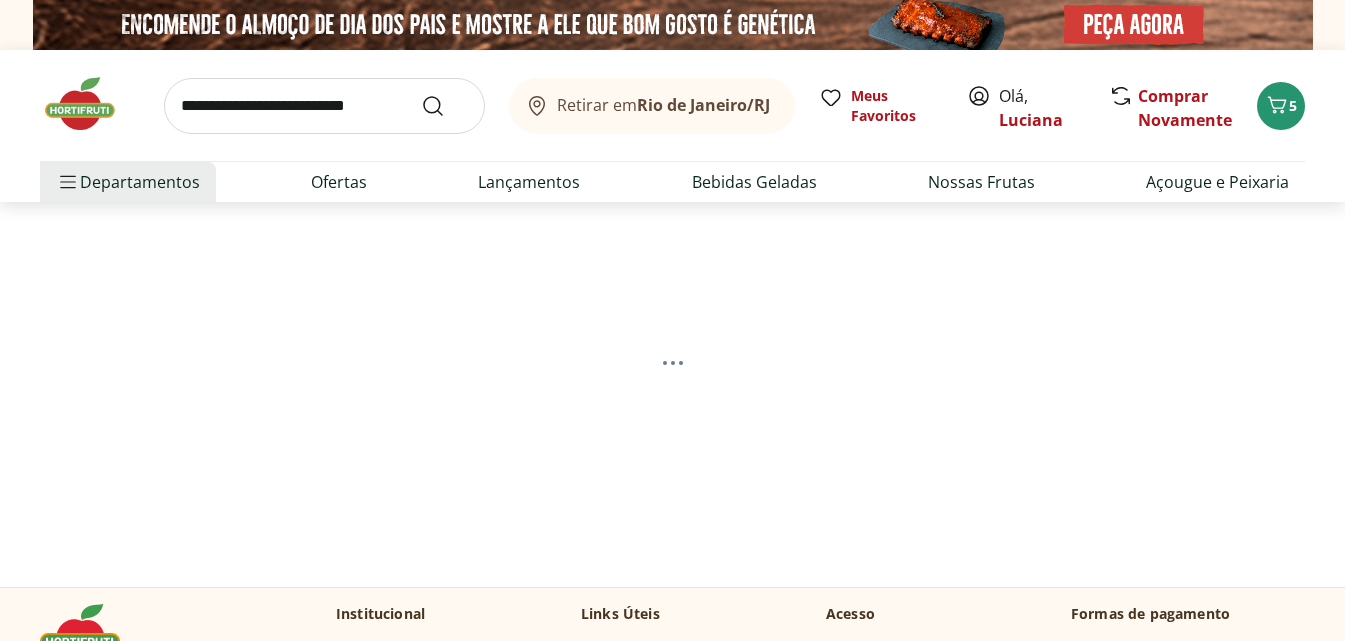 select on "**********" 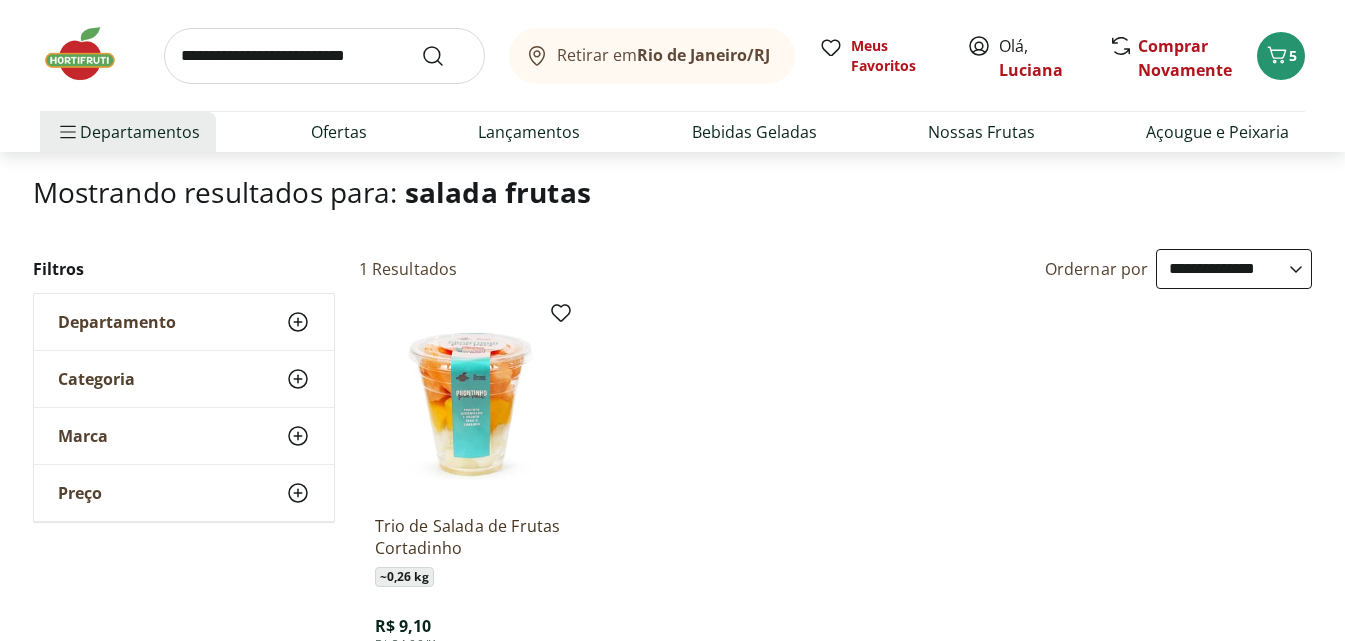 scroll, scrollTop: 0, scrollLeft: 0, axis: both 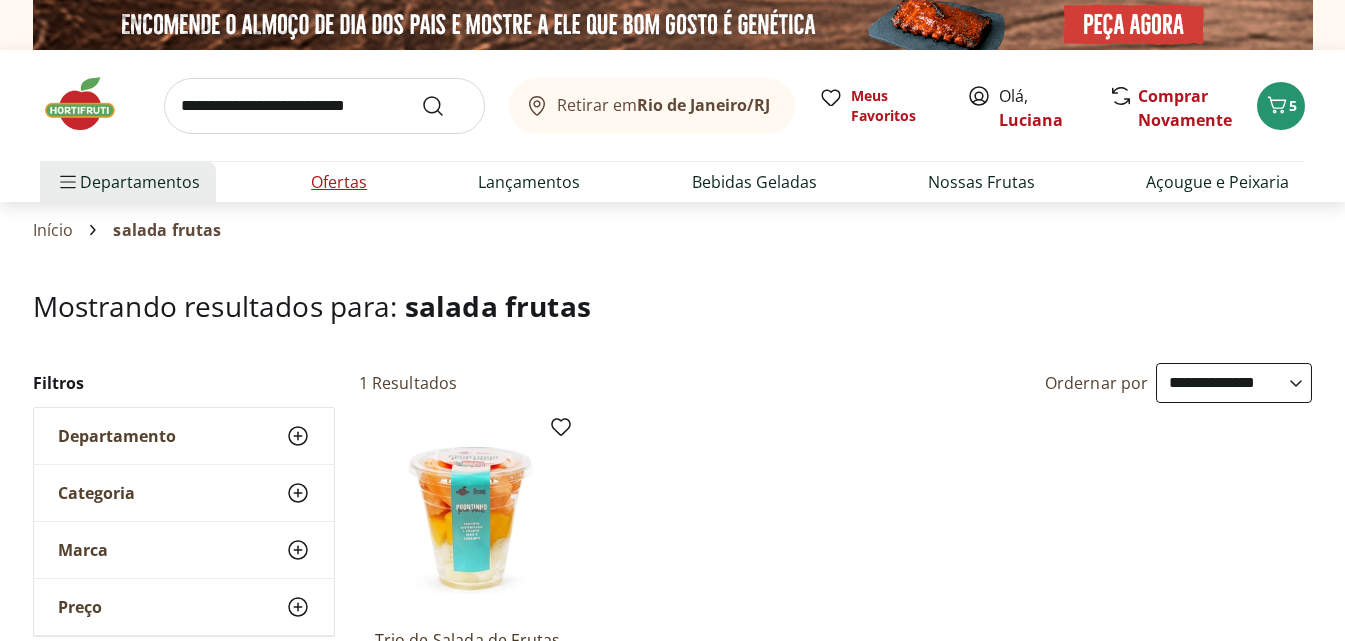 click on "Ofertas" at bounding box center (339, 182) 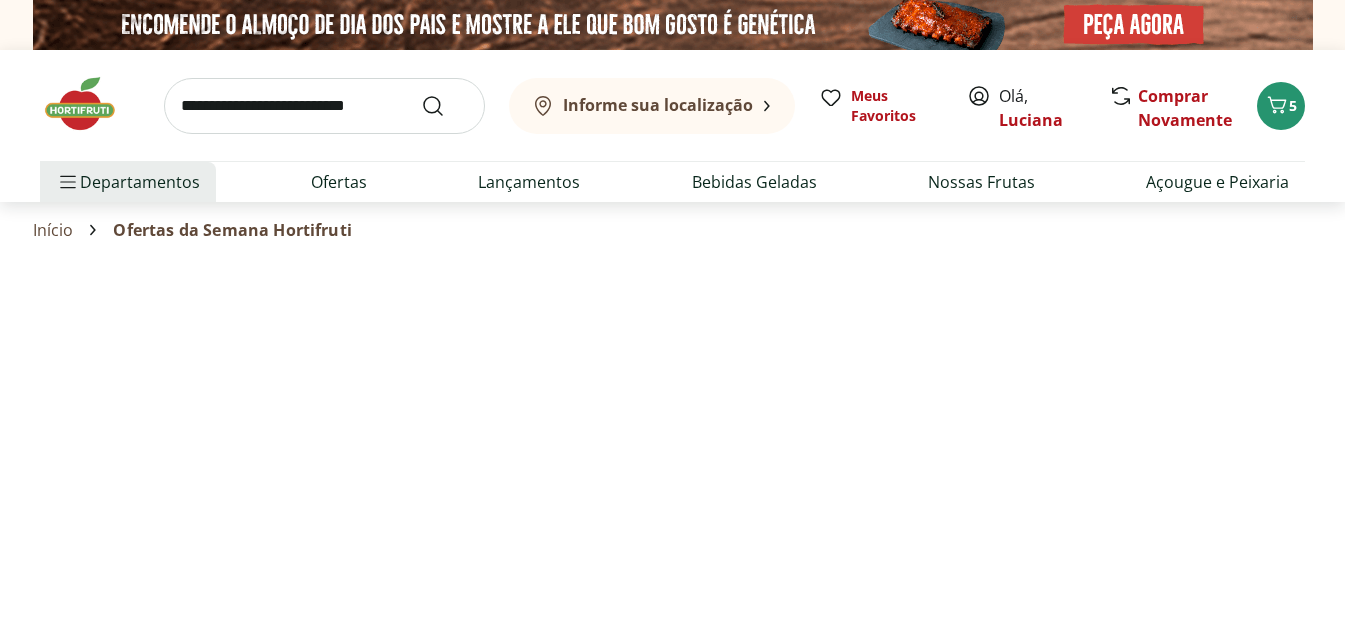 select on "**********" 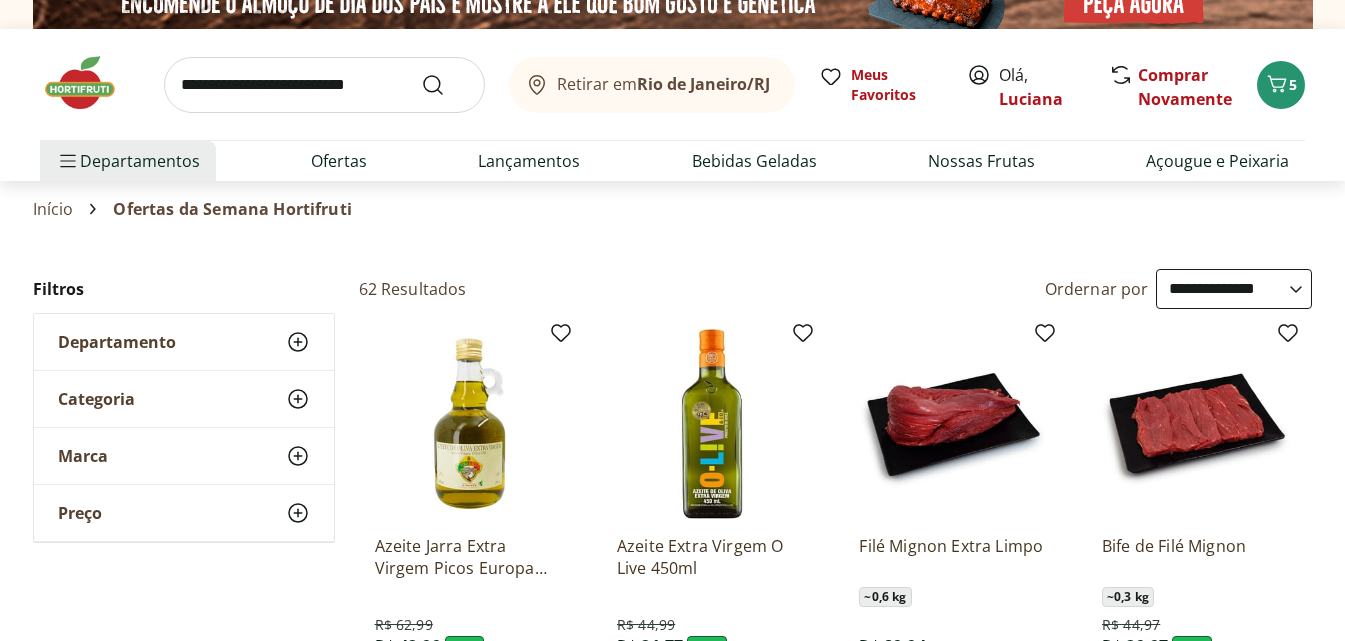 scroll, scrollTop: 0, scrollLeft: 0, axis: both 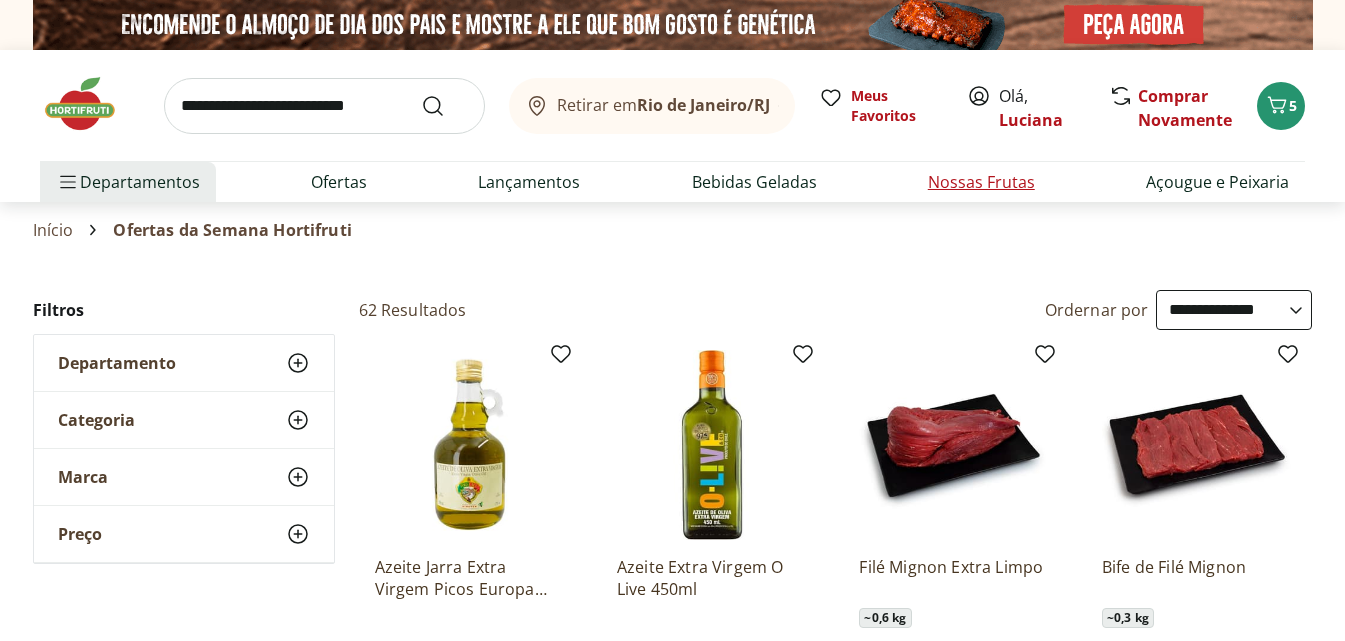 click on "Nossas Frutas" at bounding box center (981, 182) 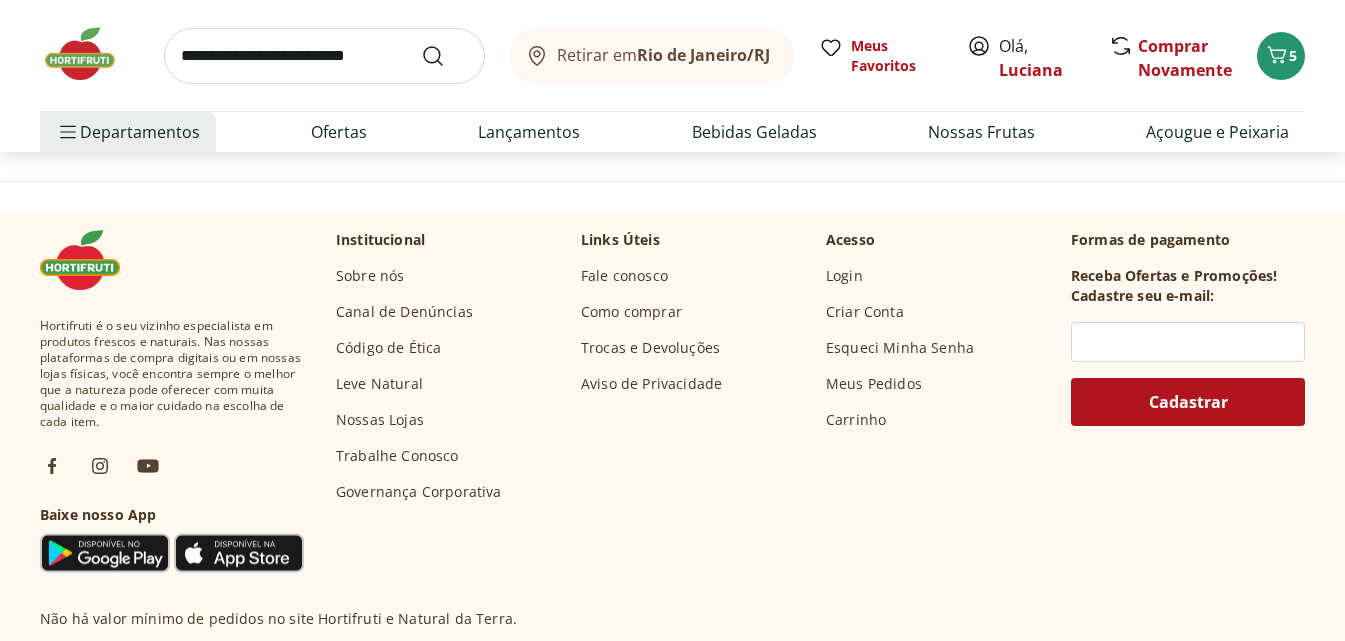 scroll, scrollTop: 1600, scrollLeft: 0, axis: vertical 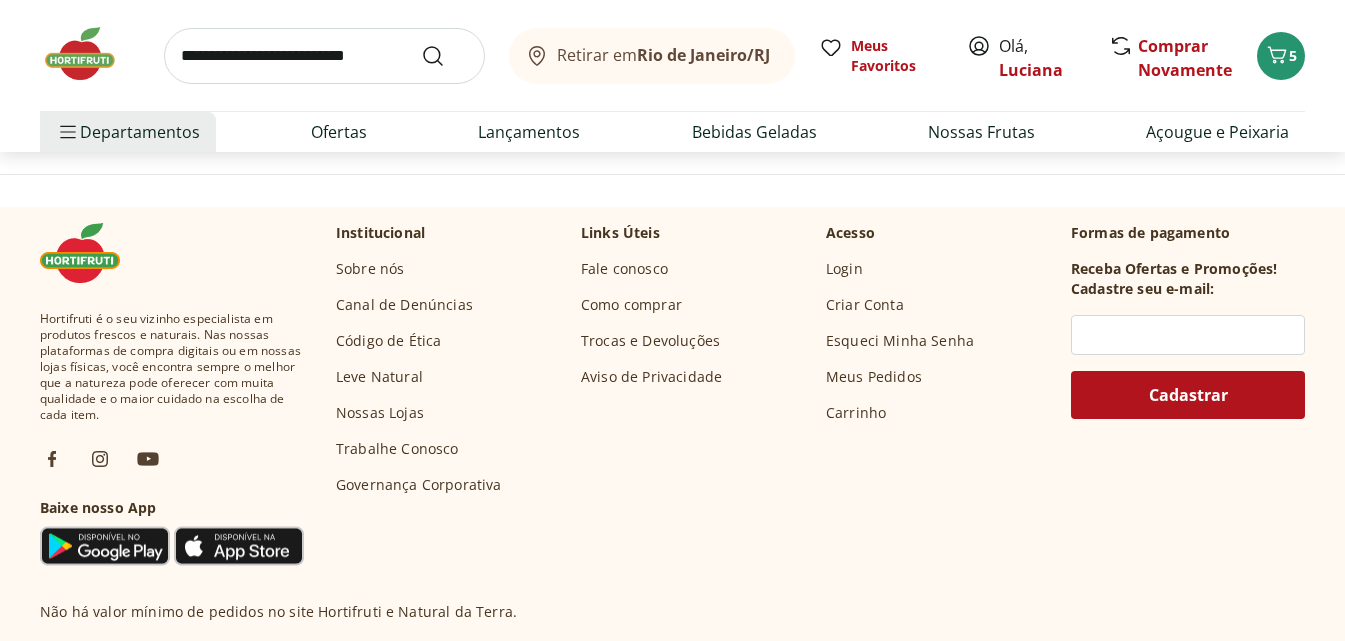click at bounding box center (324, 56) 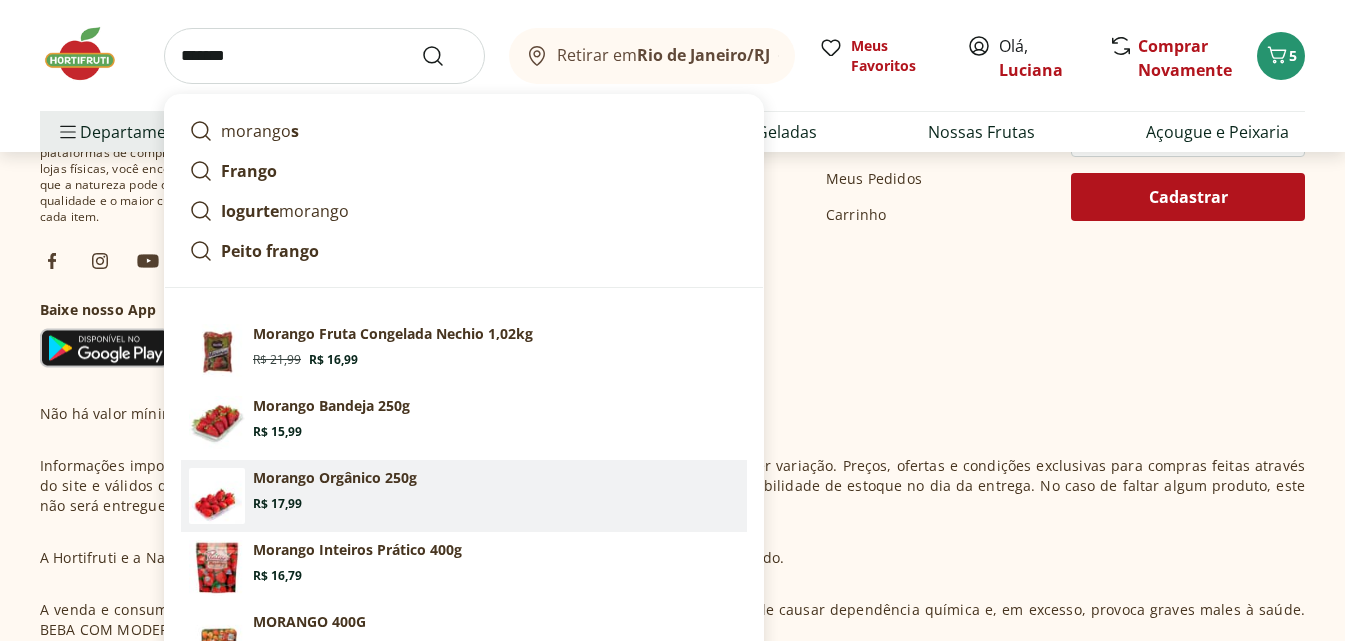 scroll, scrollTop: 1800, scrollLeft: 0, axis: vertical 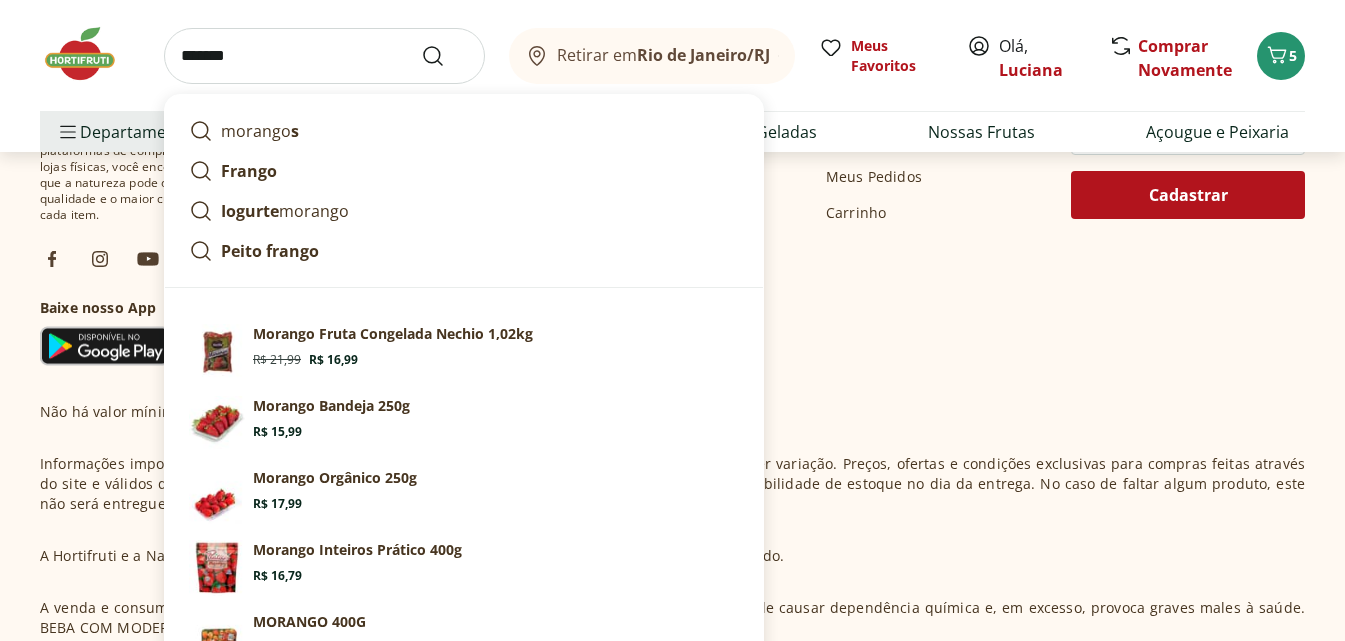 type on "*******" 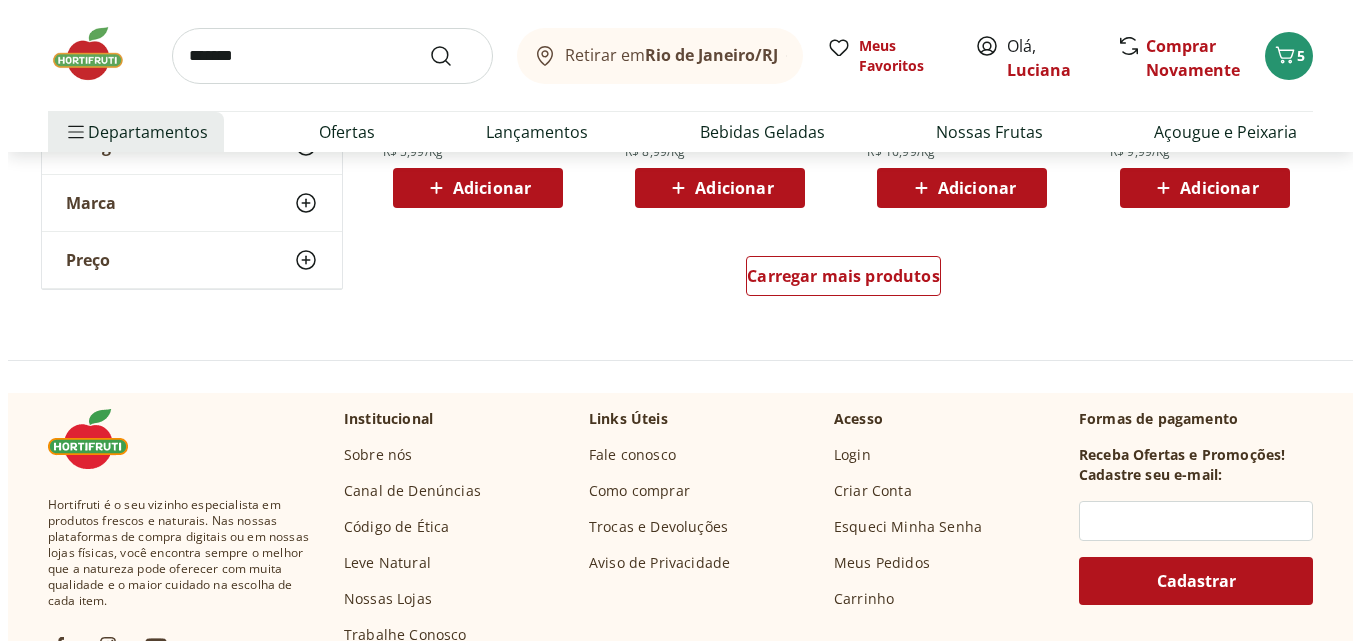 scroll, scrollTop: 1400, scrollLeft: 0, axis: vertical 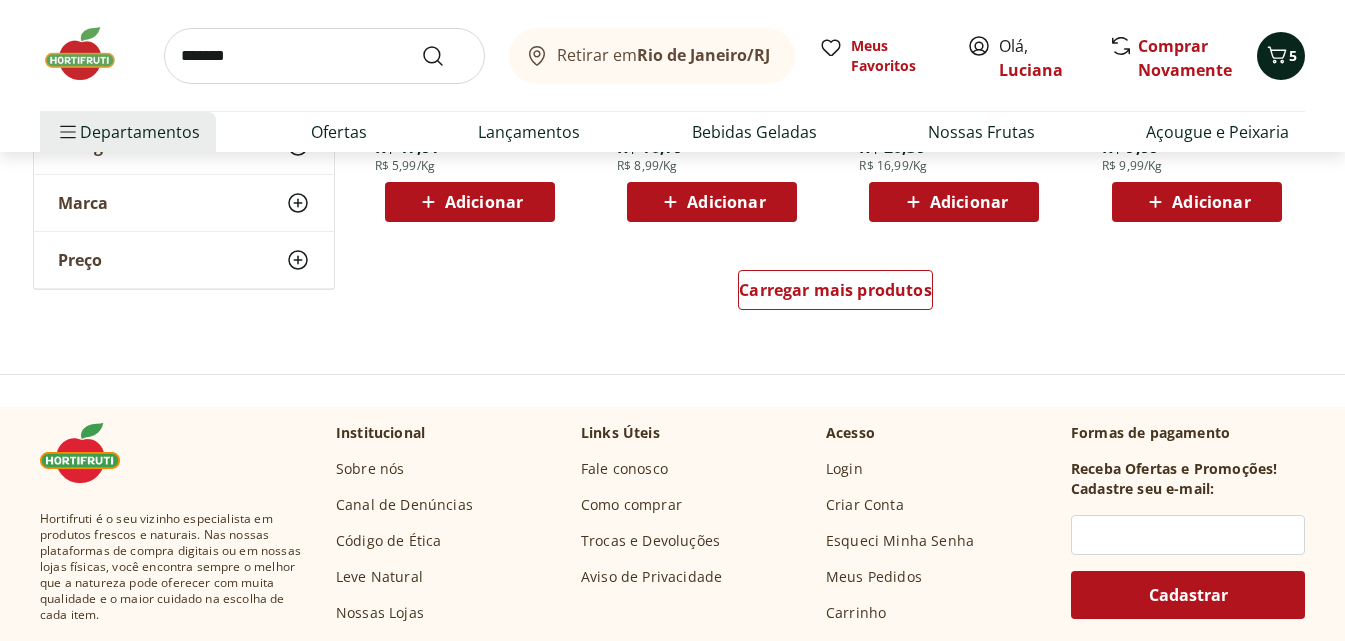 click 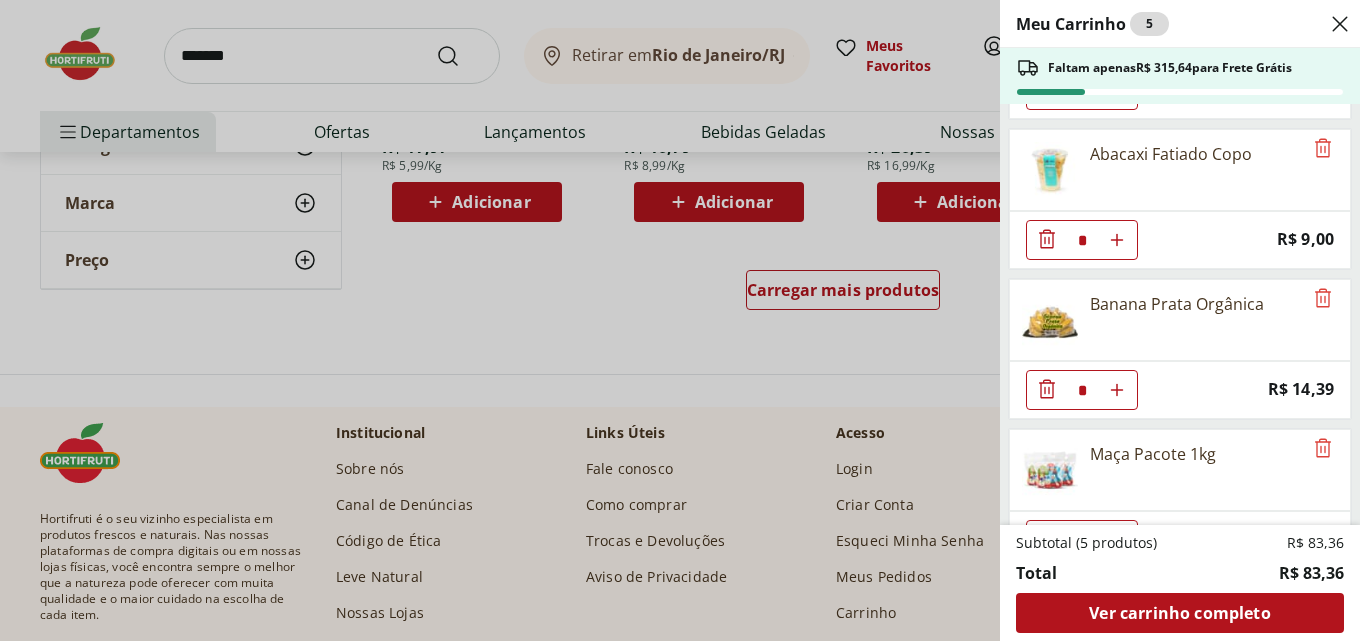 scroll, scrollTop: 237, scrollLeft: 0, axis: vertical 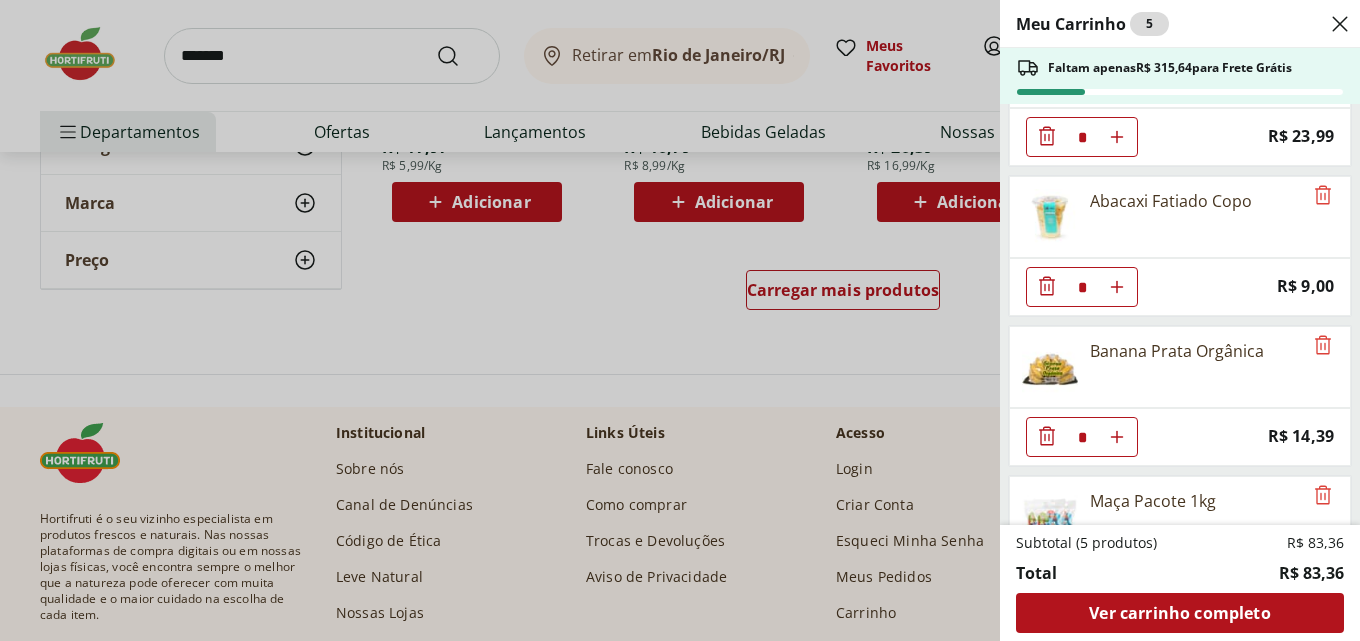 click 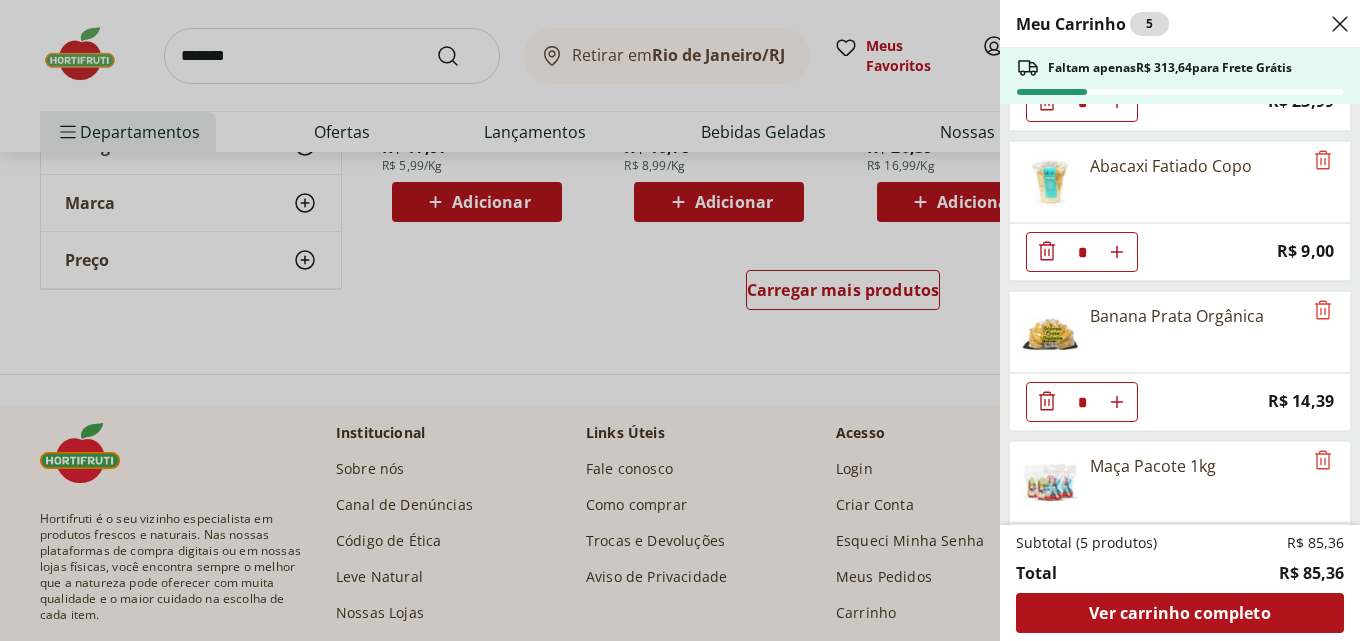 scroll, scrollTop: 237, scrollLeft: 0, axis: vertical 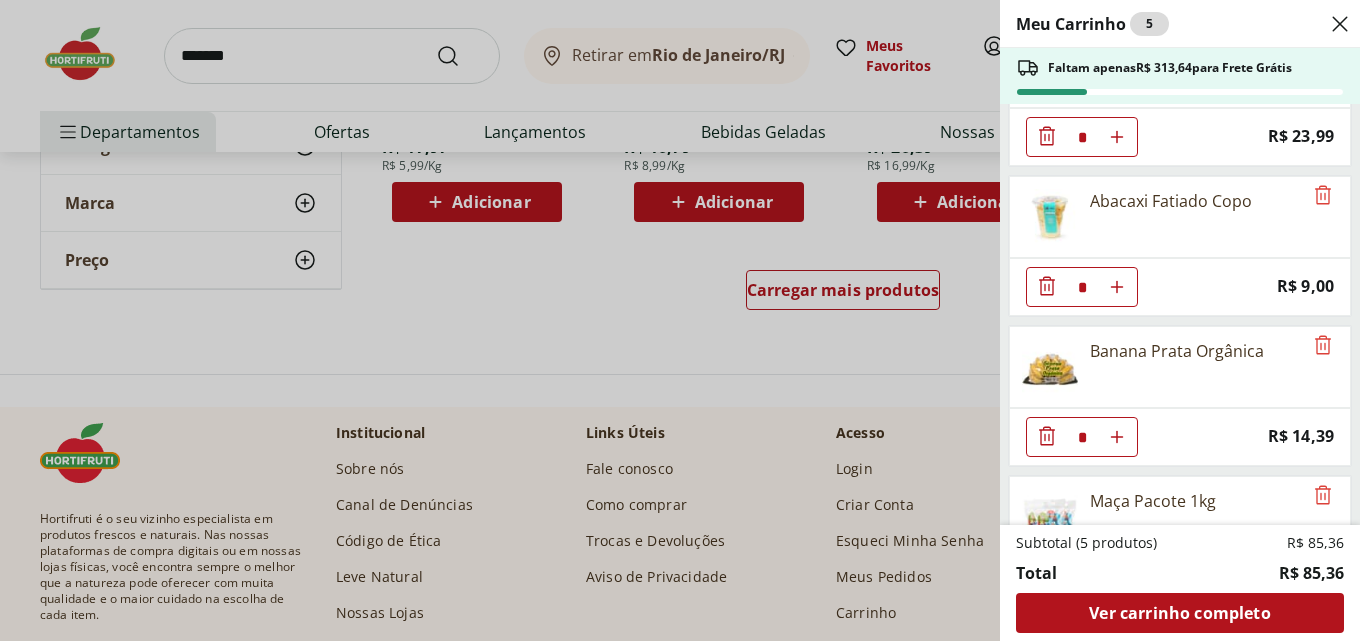 click at bounding box center (1117, -13) 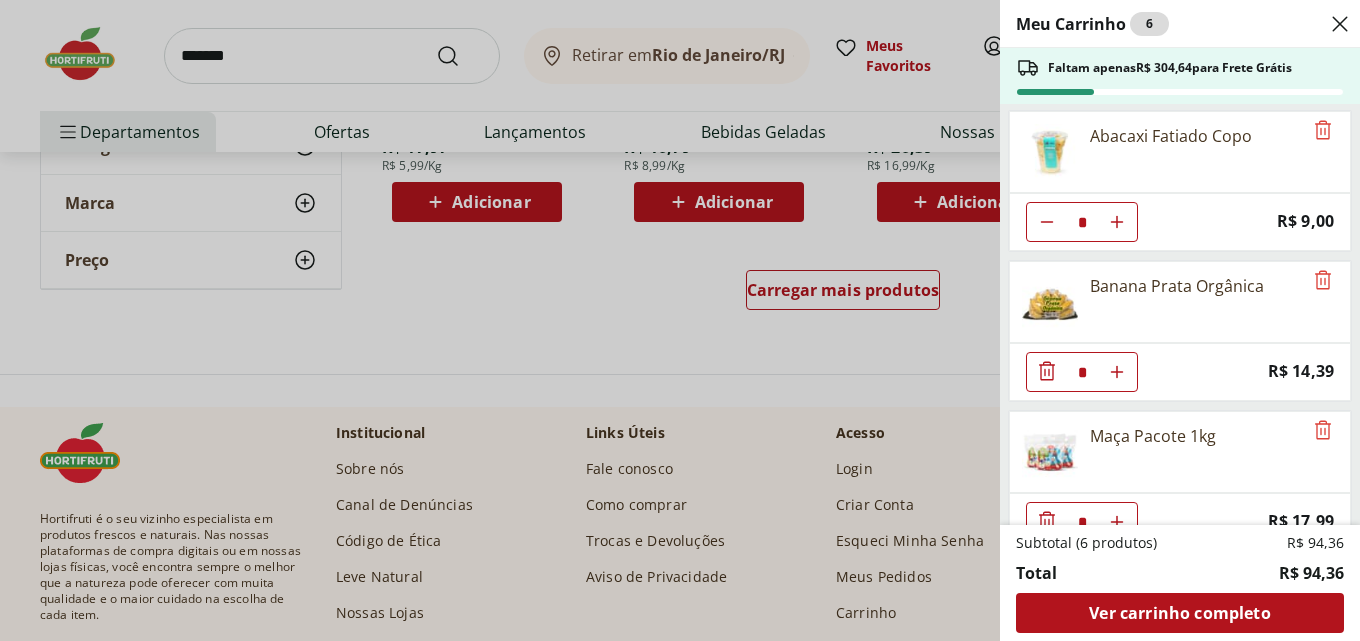 scroll, scrollTop: 337, scrollLeft: 0, axis: vertical 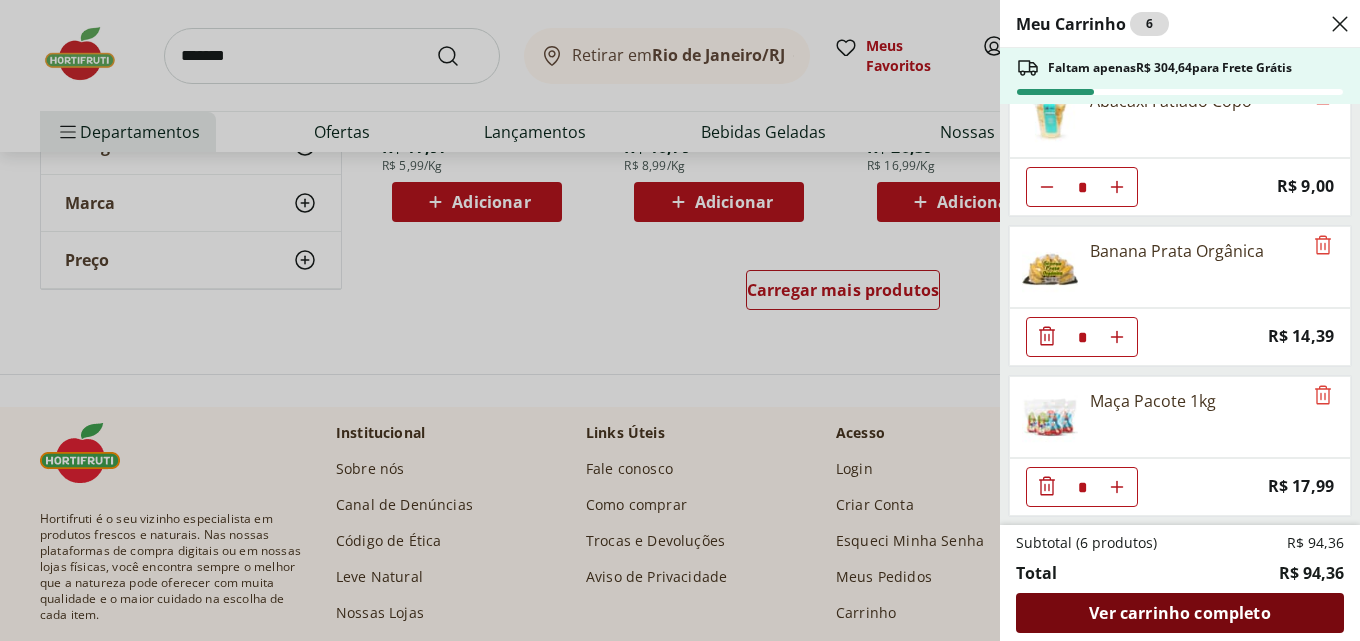 click on "Ver carrinho completo" at bounding box center (1179, 613) 